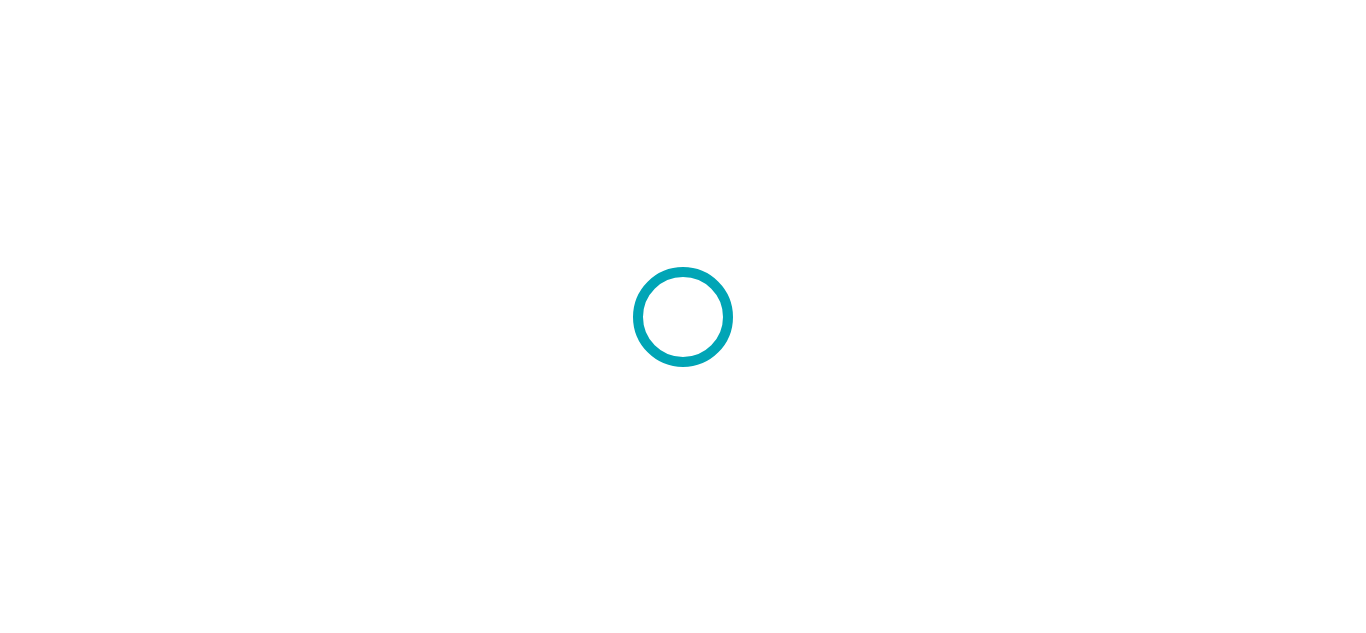 scroll, scrollTop: 0, scrollLeft: 0, axis: both 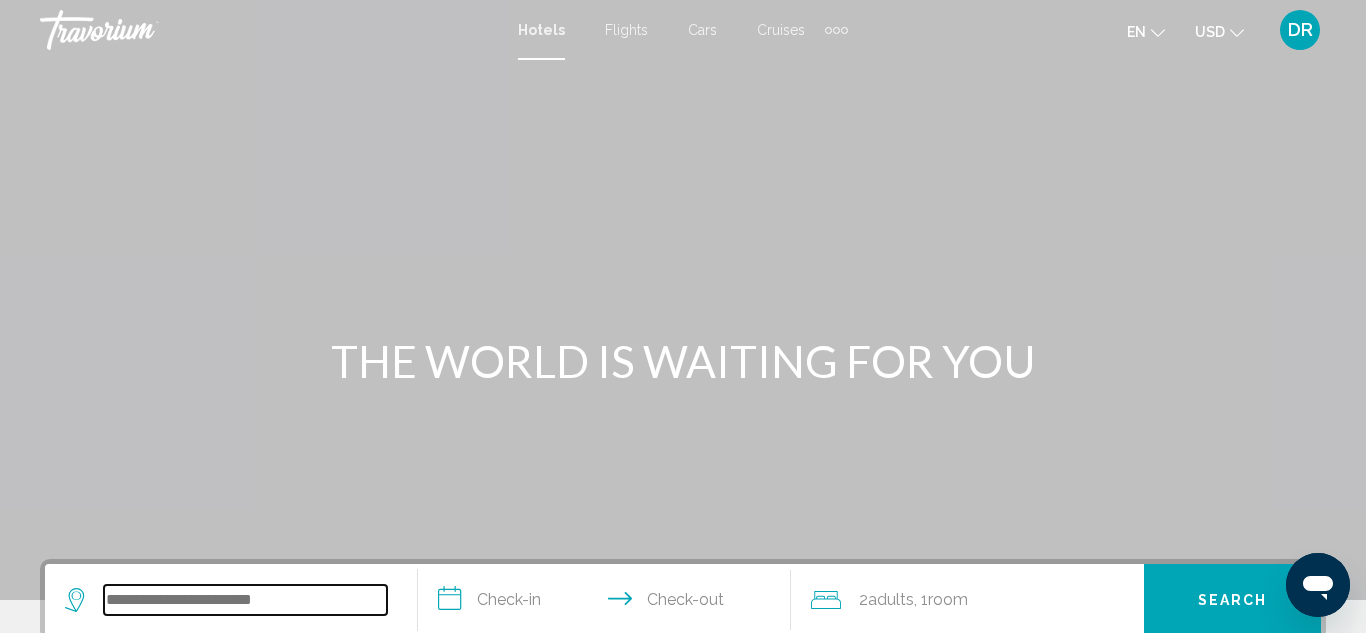 click at bounding box center [245, 600] 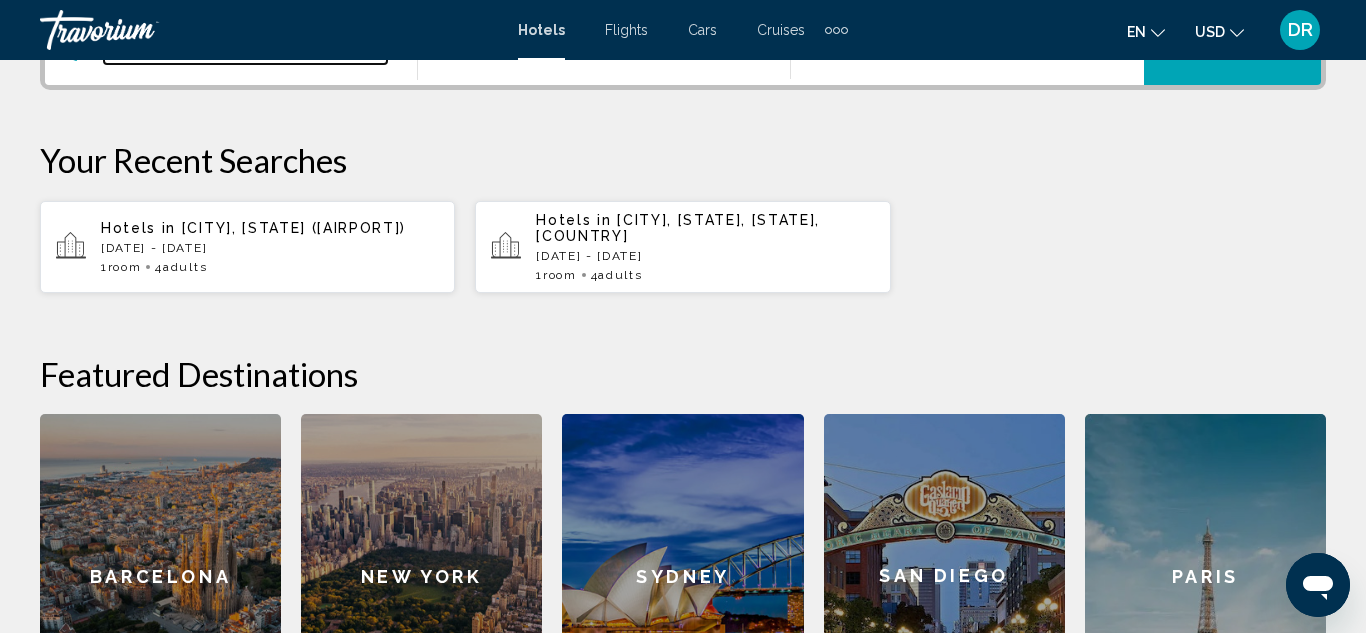 scroll, scrollTop: 548, scrollLeft: 0, axis: vertical 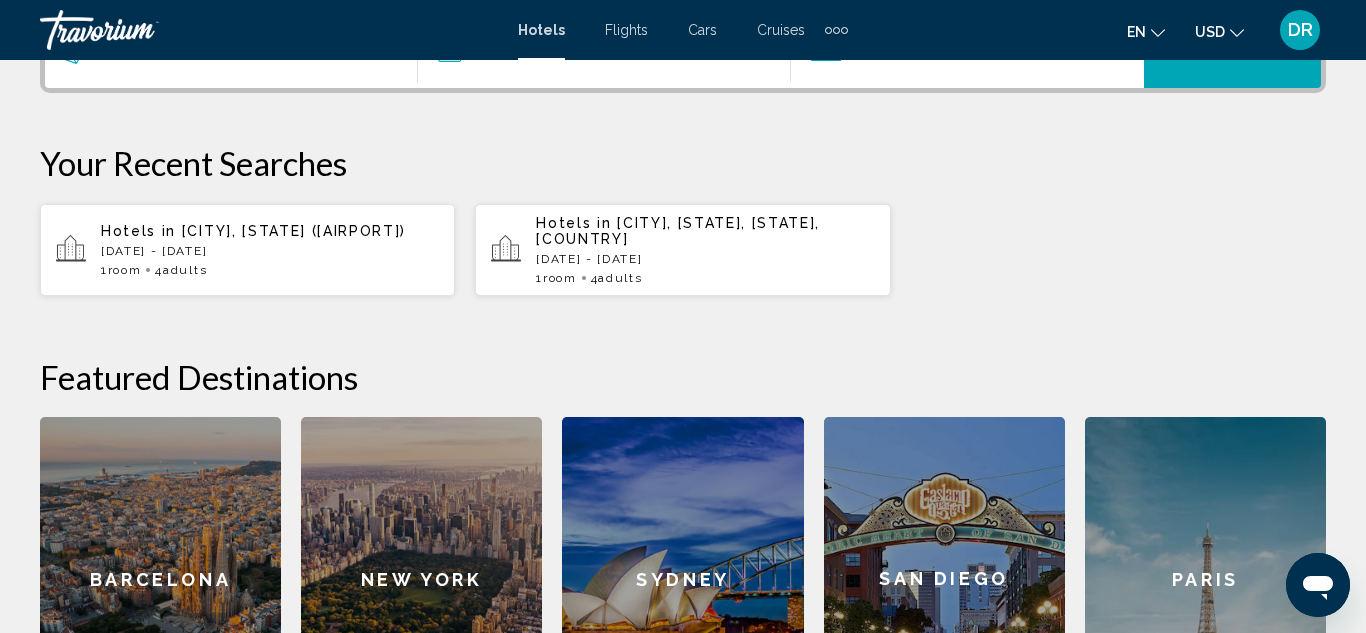 click on "[DATE] - [DATE]" at bounding box center [270, 251] 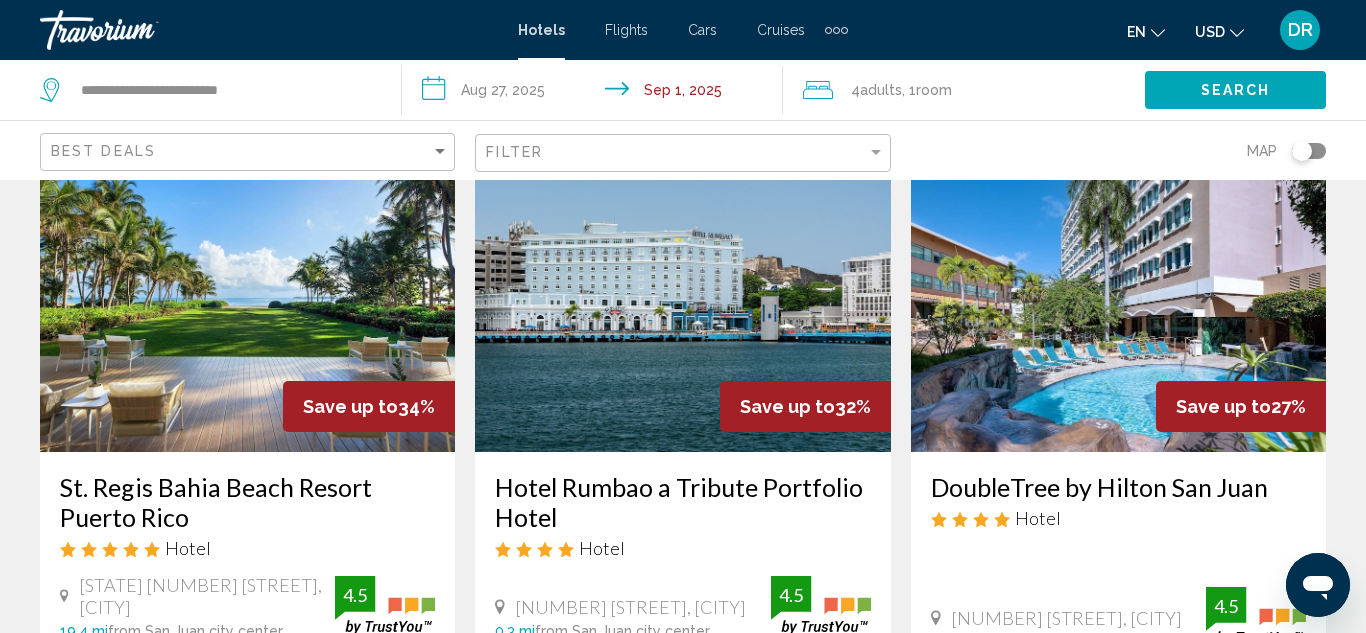 scroll, scrollTop: 107, scrollLeft: 0, axis: vertical 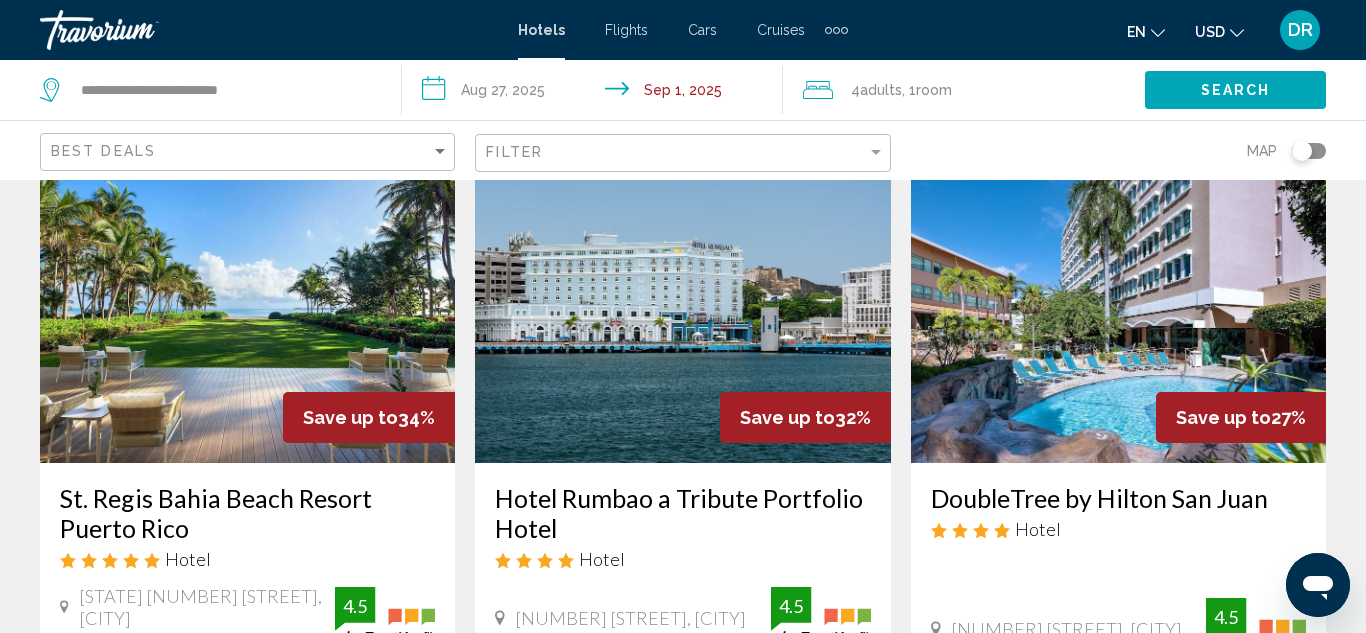 click at bounding box center (682, 303) 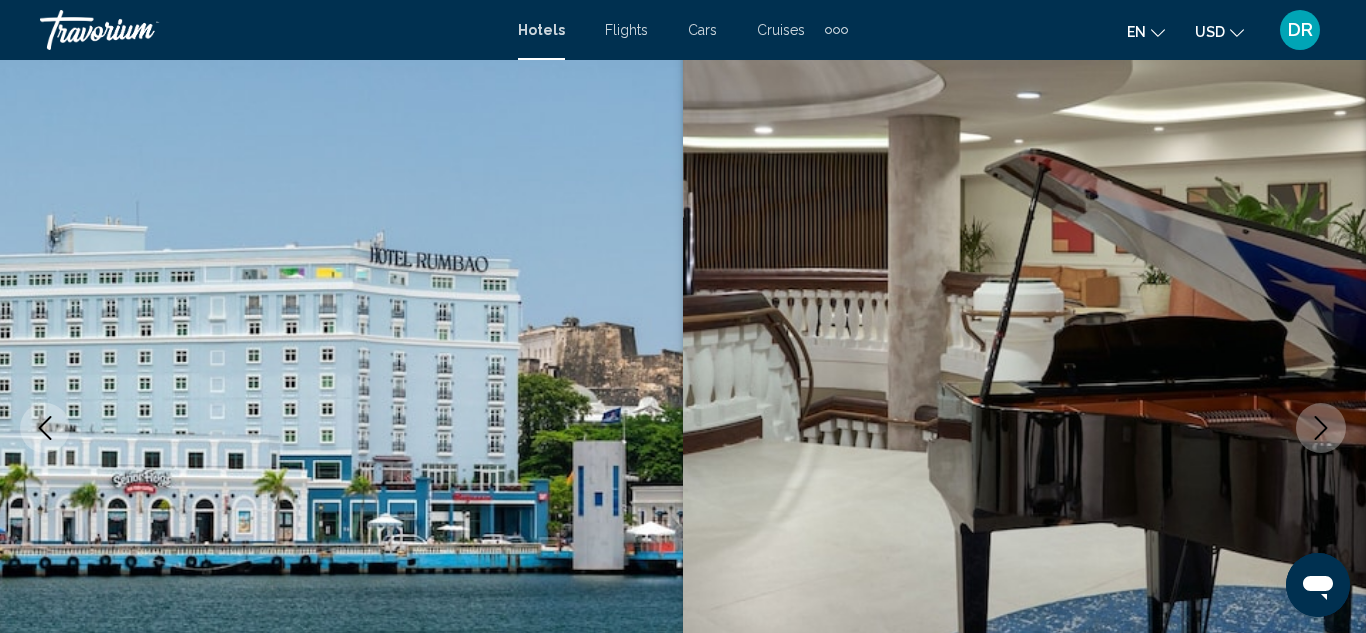 scroll, scrollTop: 219, scrollLeft: 0, axis: vertical 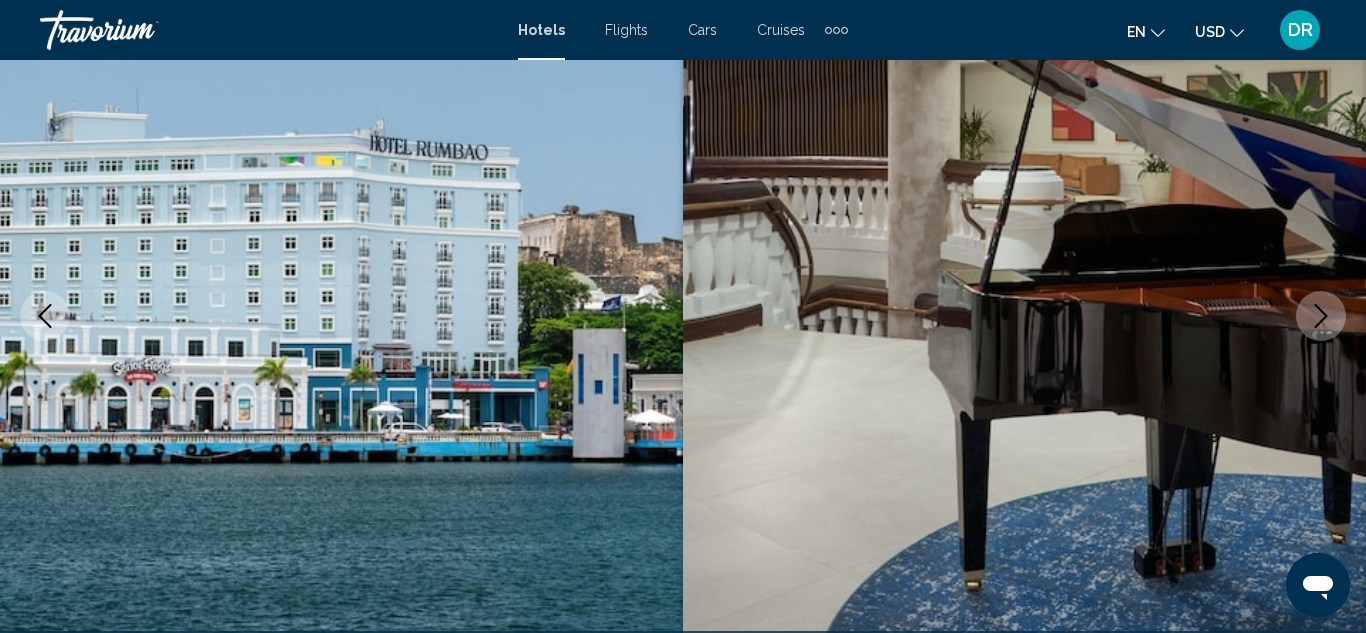 click 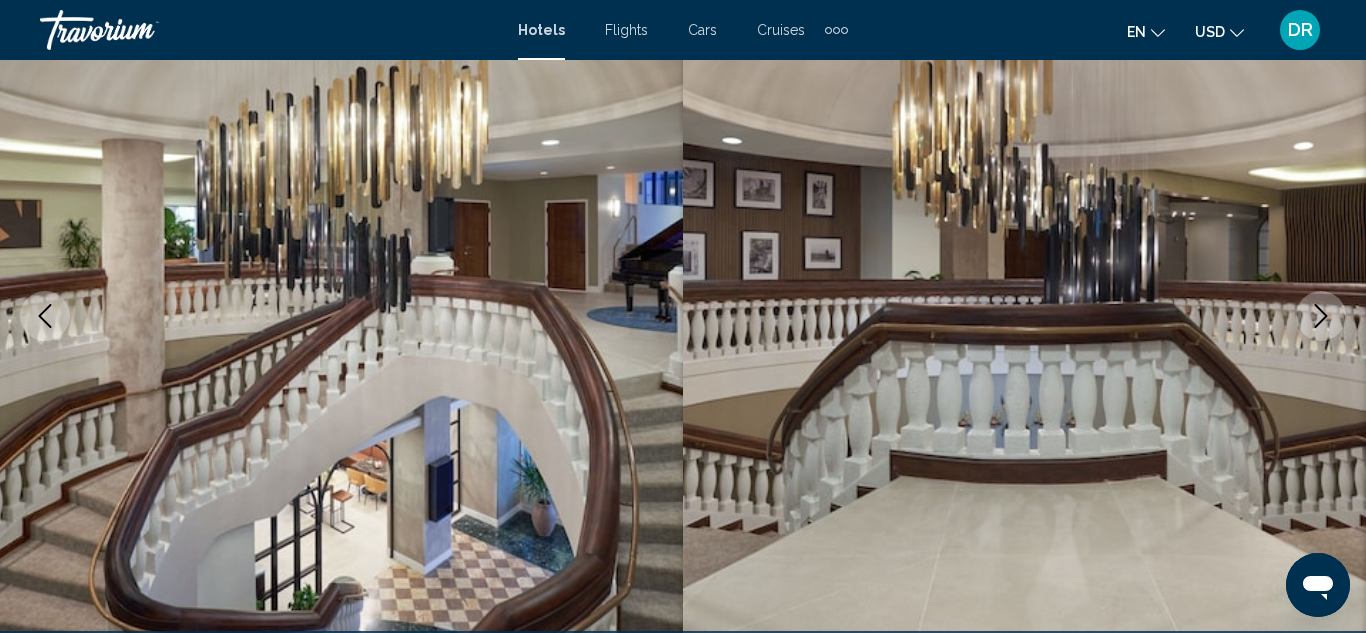 click 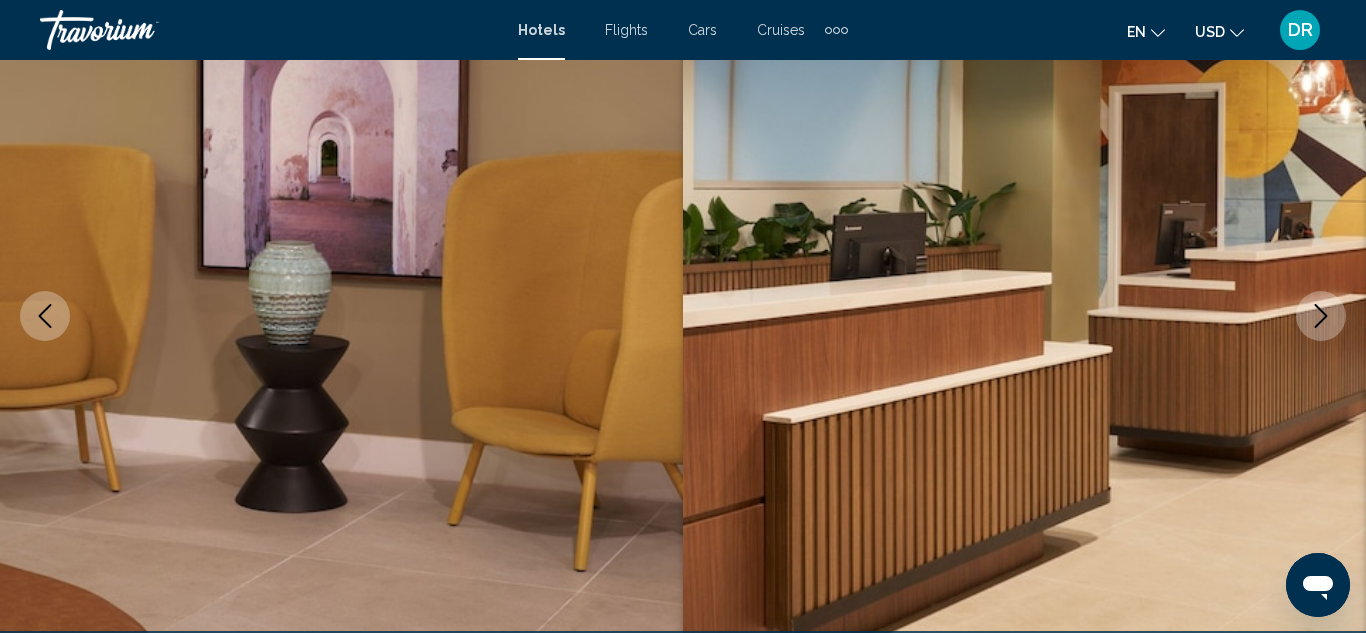 click 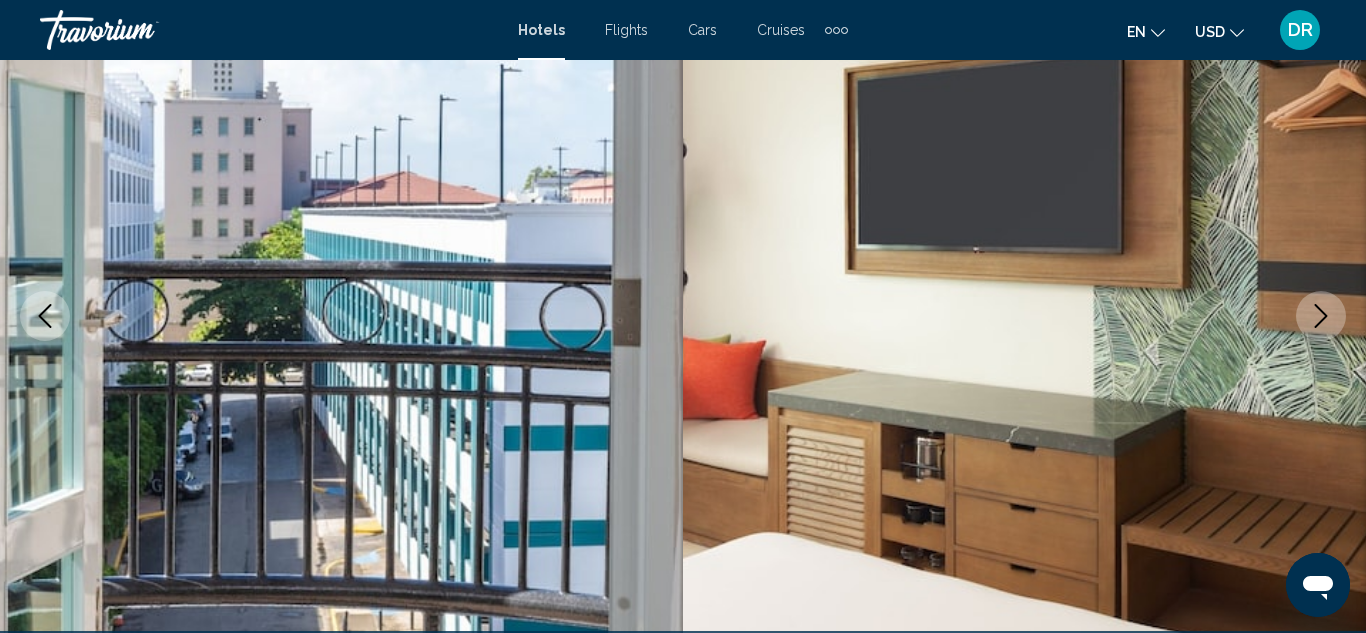 click 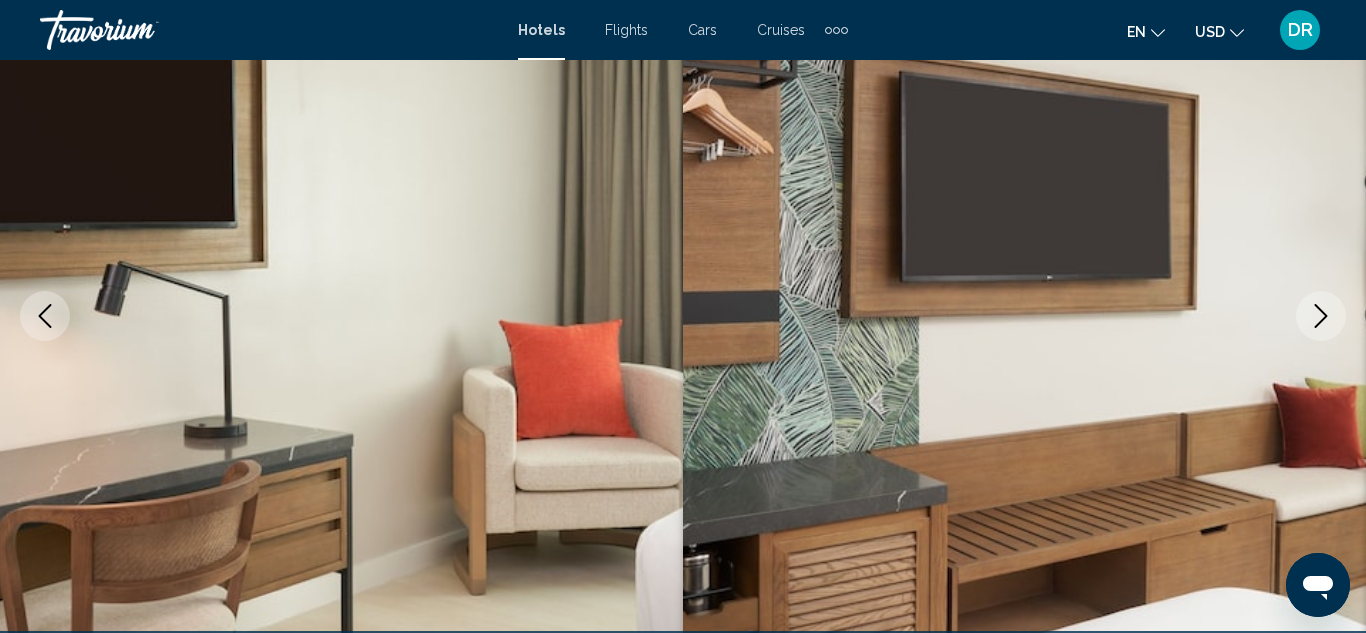 click 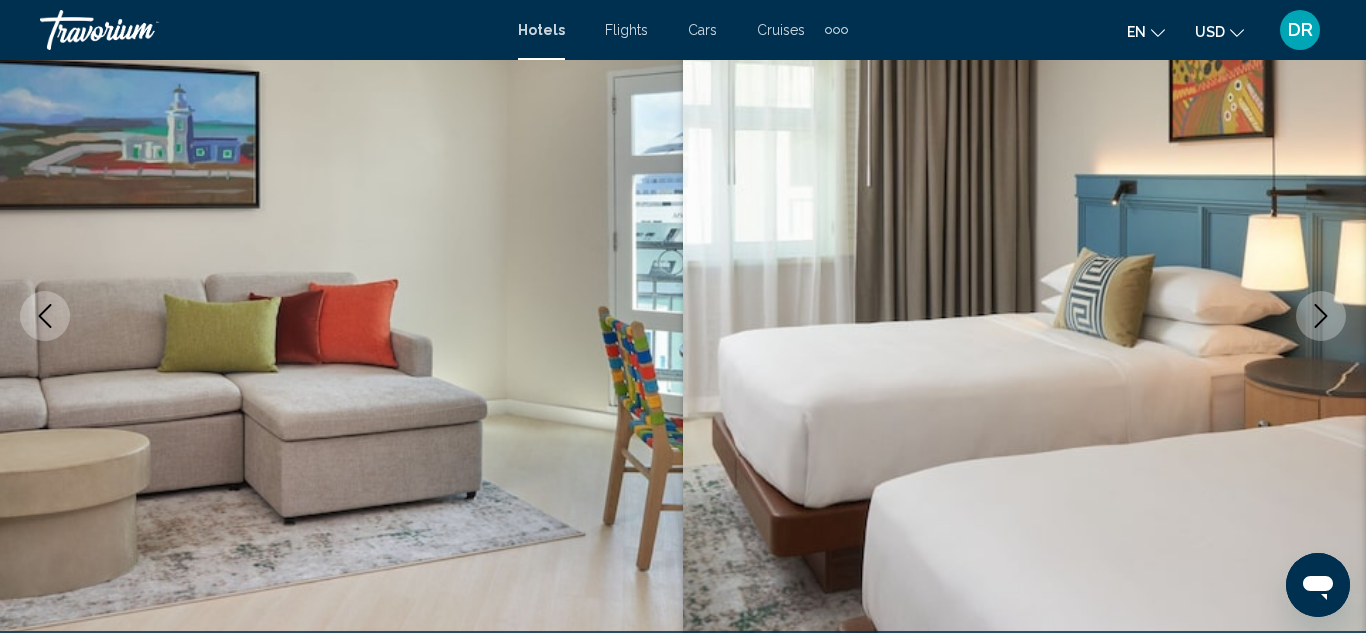 click 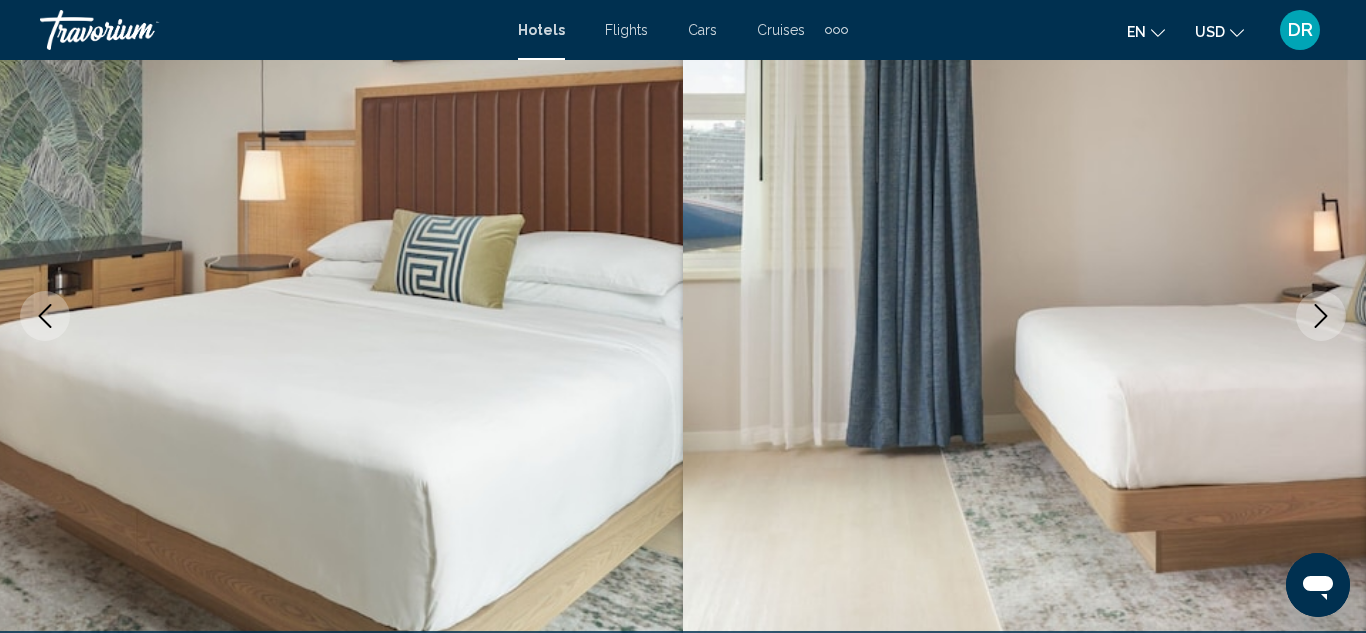 click 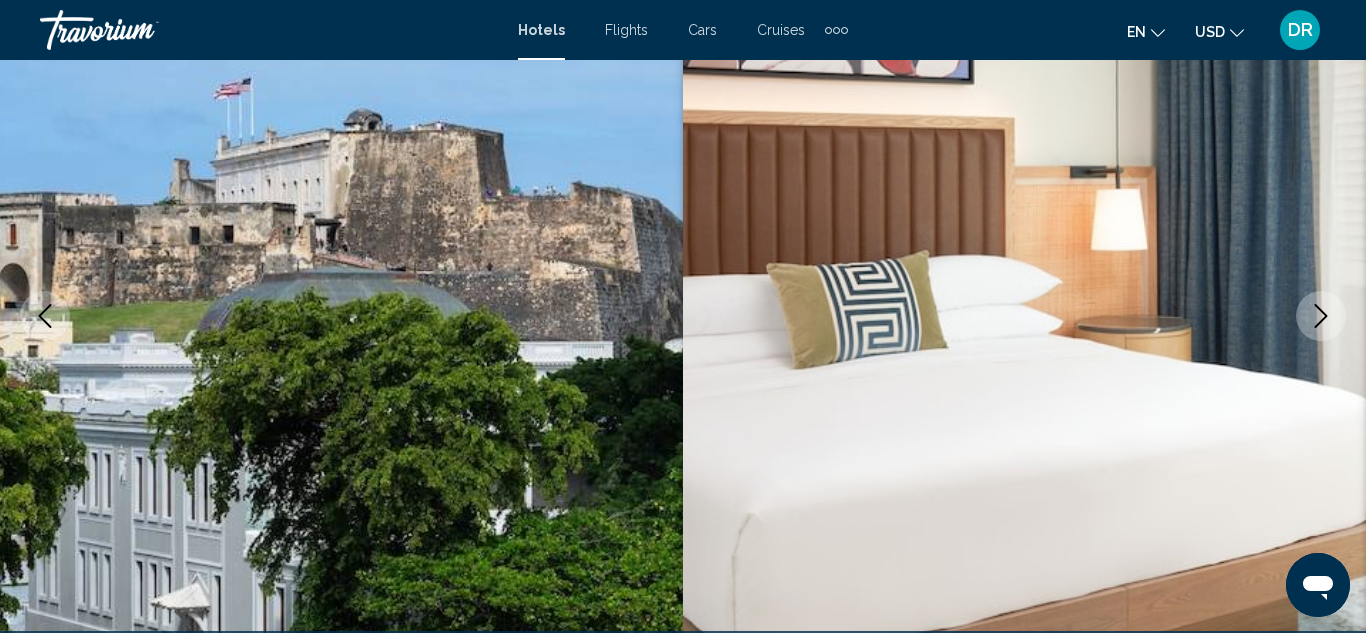 click 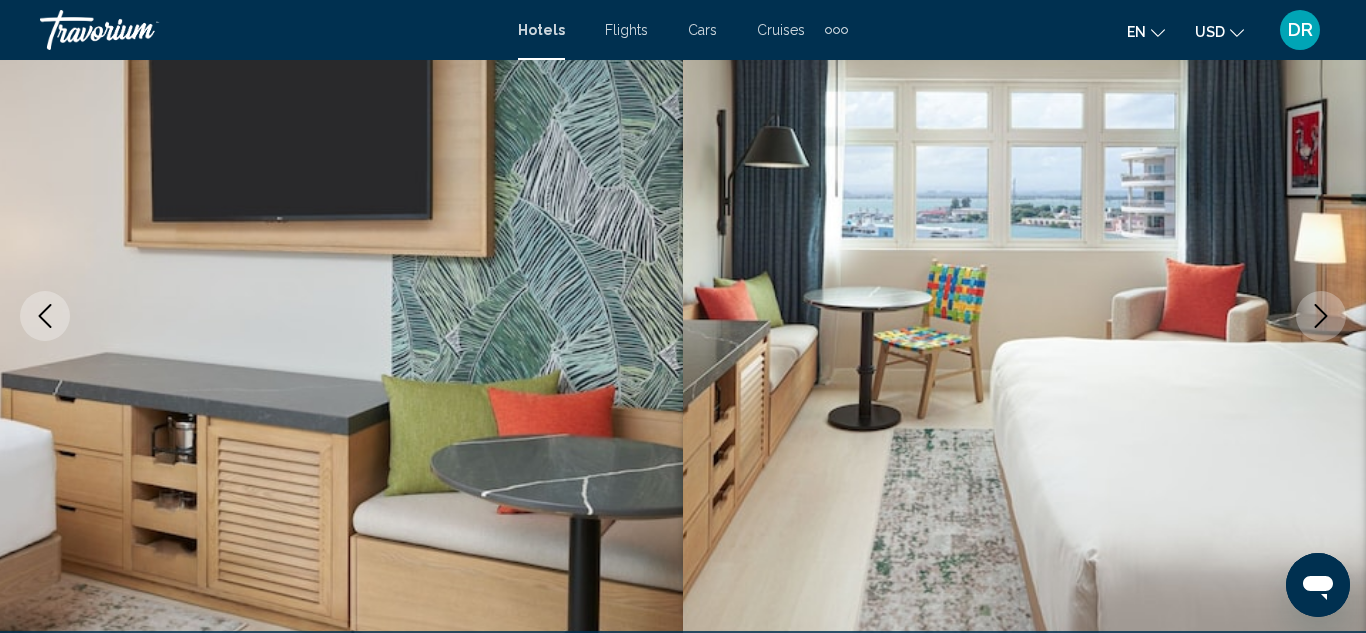 click 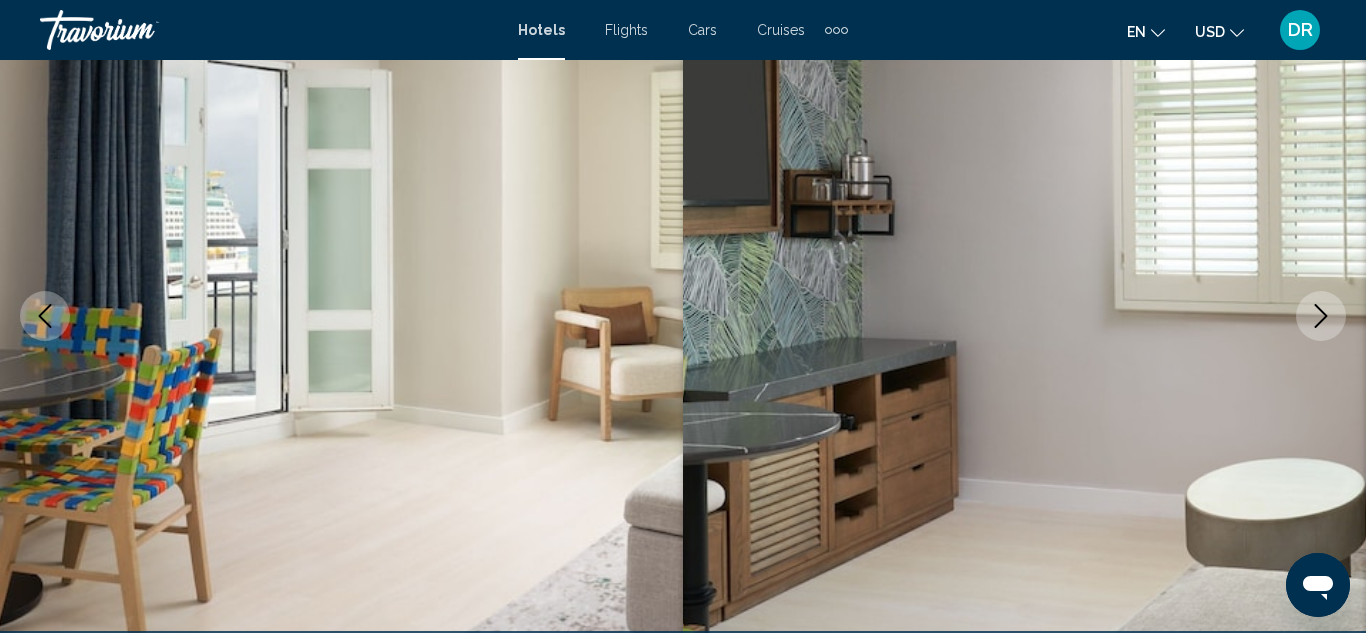 click 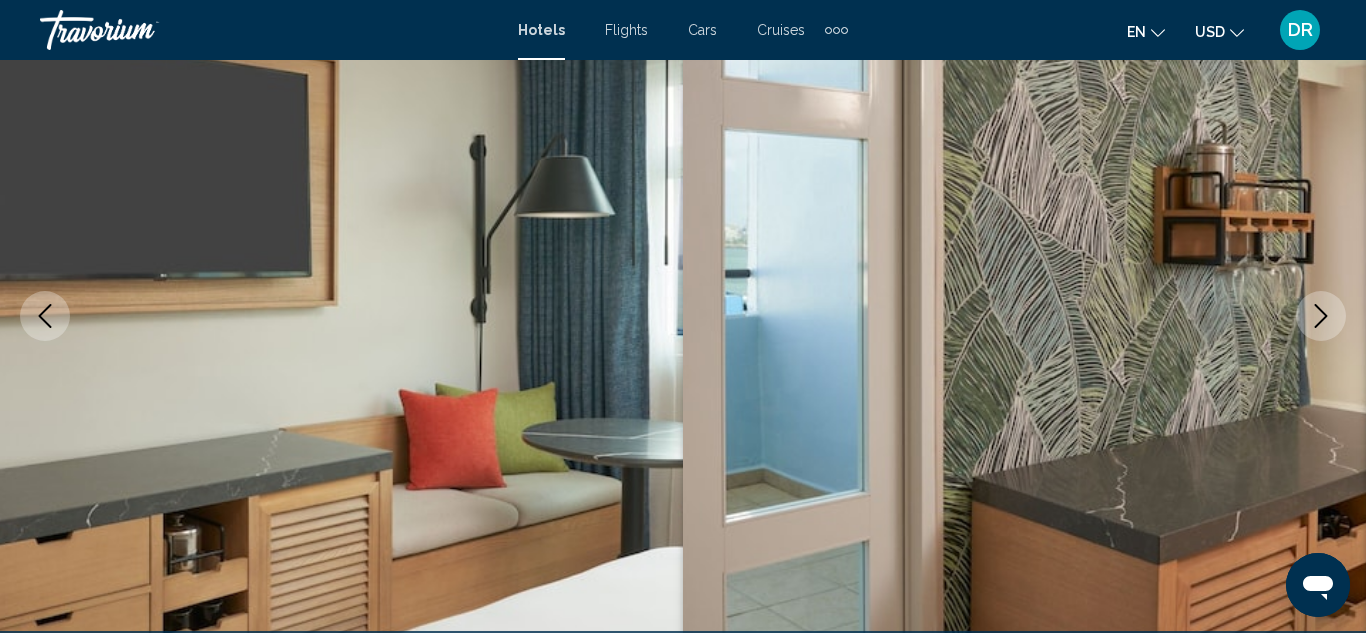 click 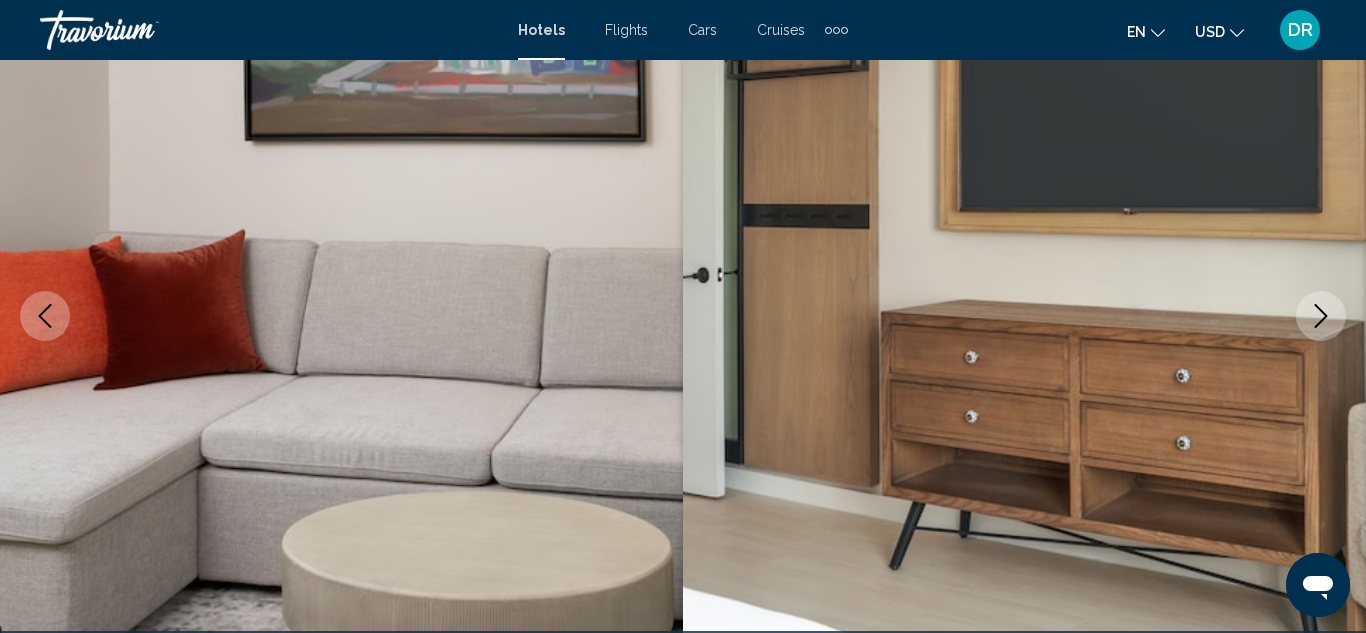 click 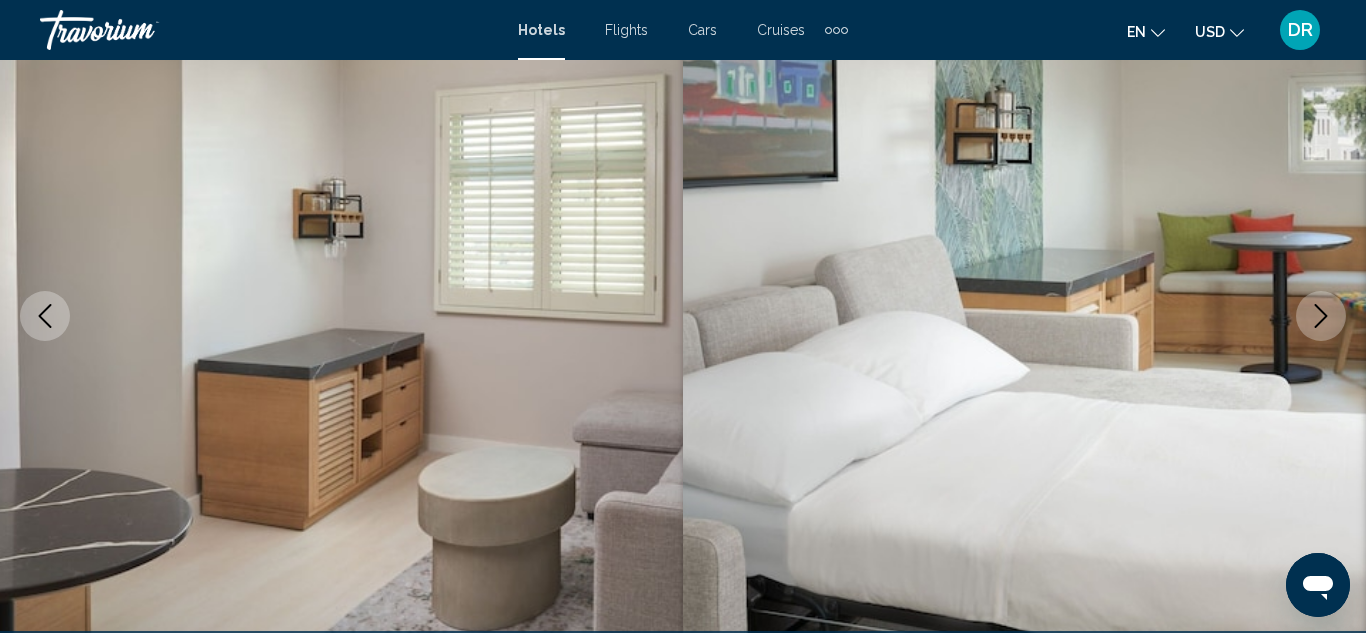 click 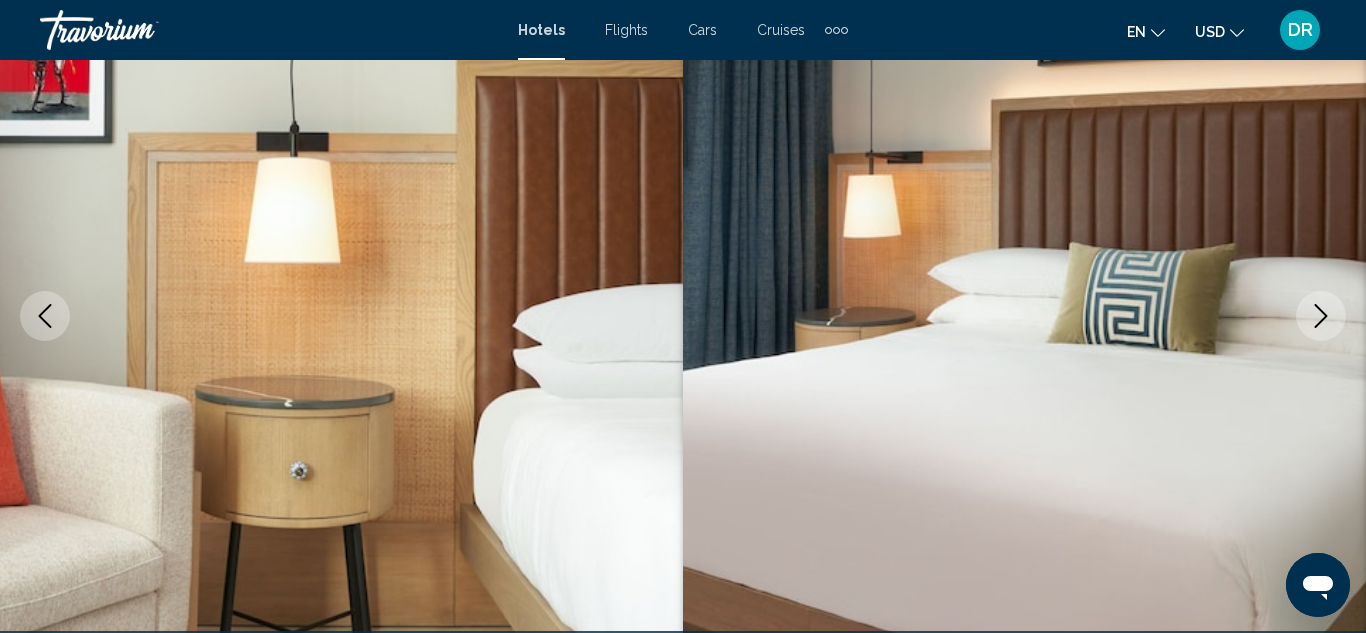 click 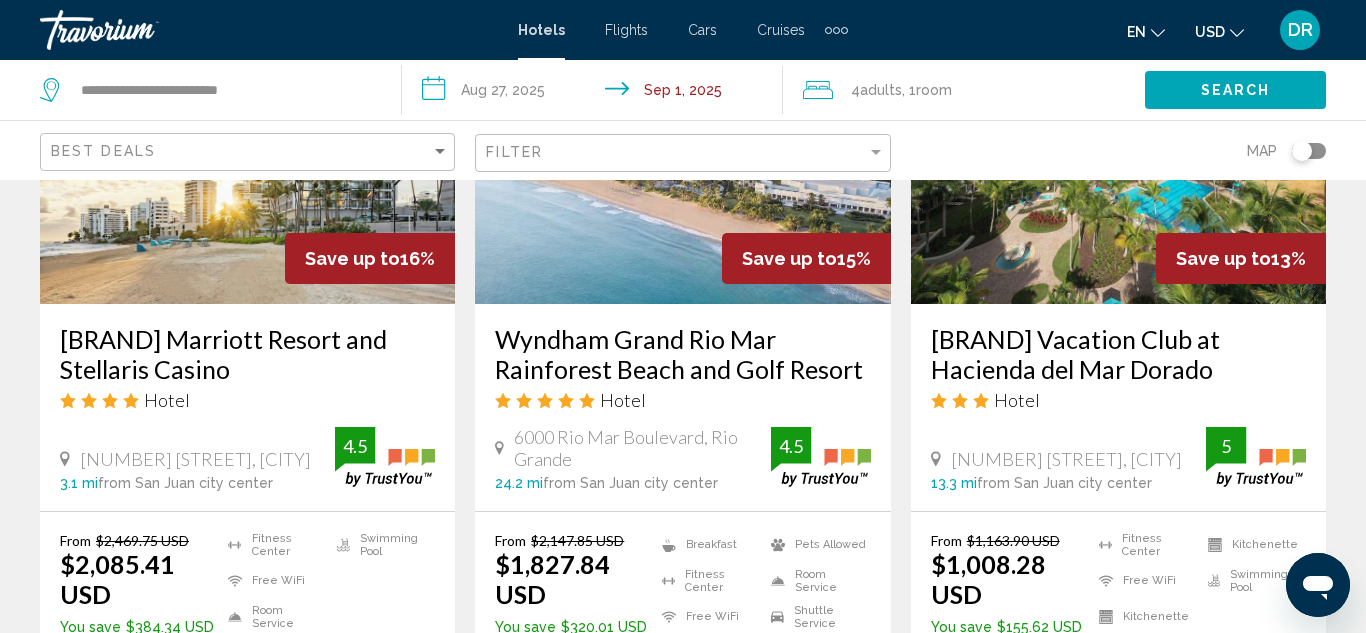 scroll, scrollTop: 1826, scrollLeft: 0, axis: vertical 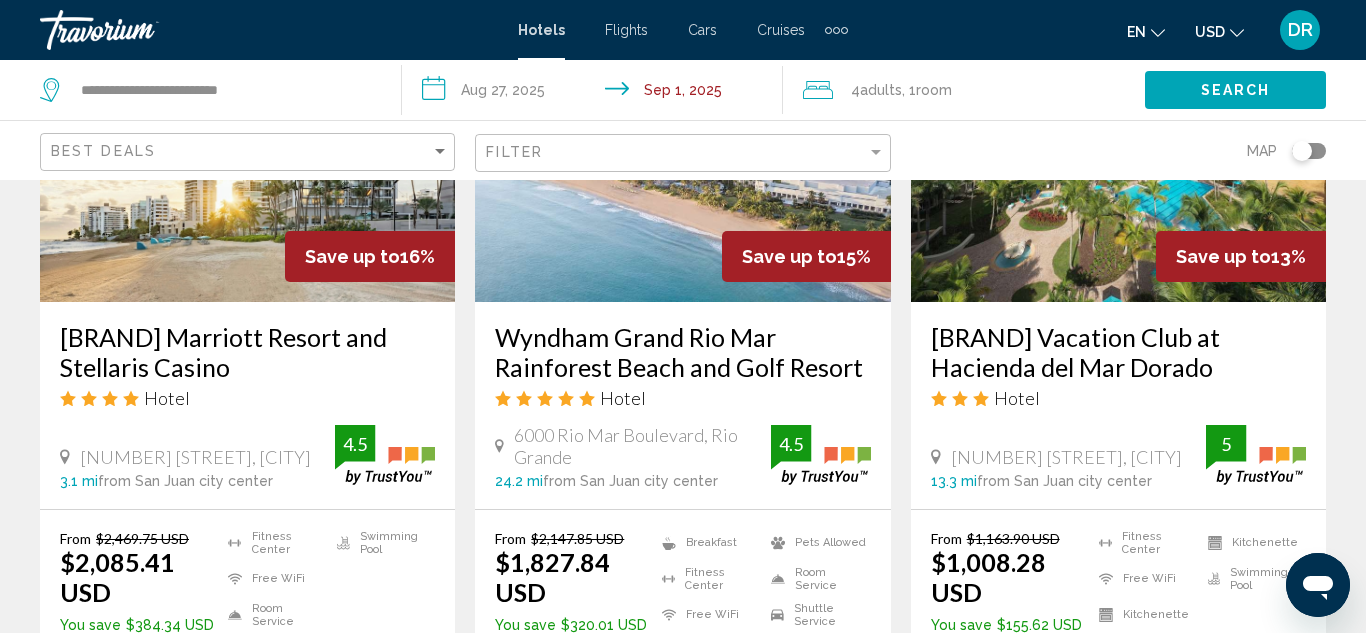 click at bounding box center (1118, 142) 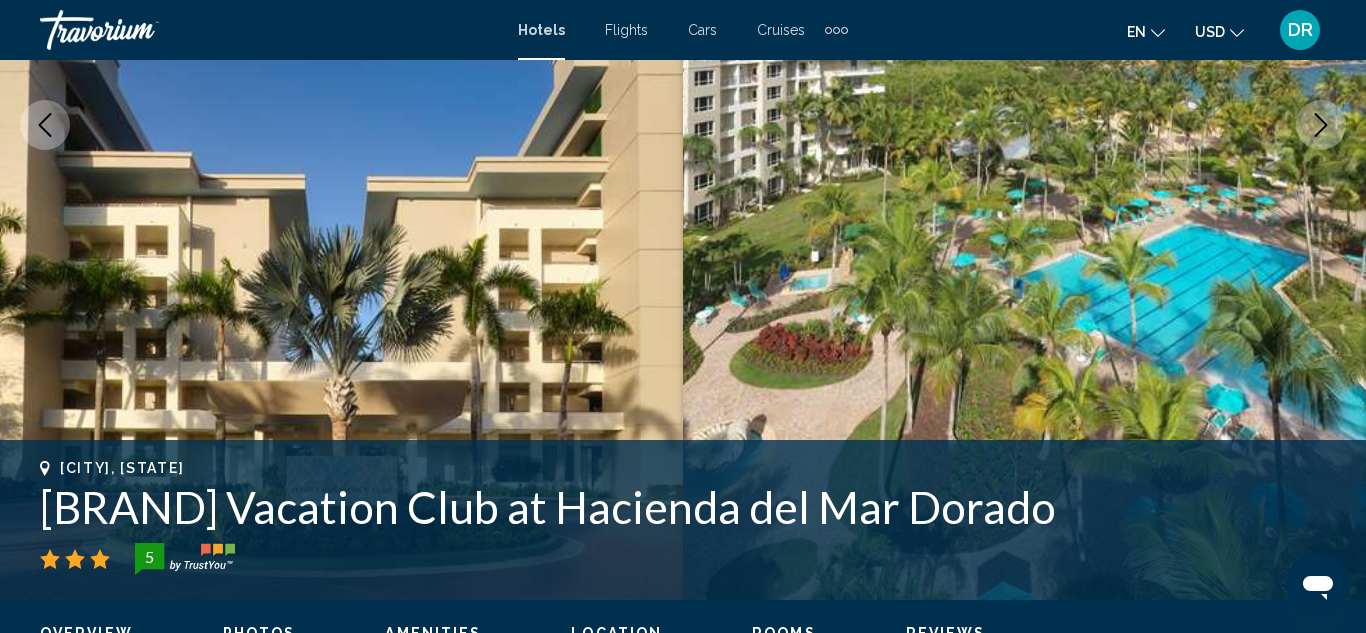 scroll, scrollTop: 361, scrollLeft: 0, axis: vertical 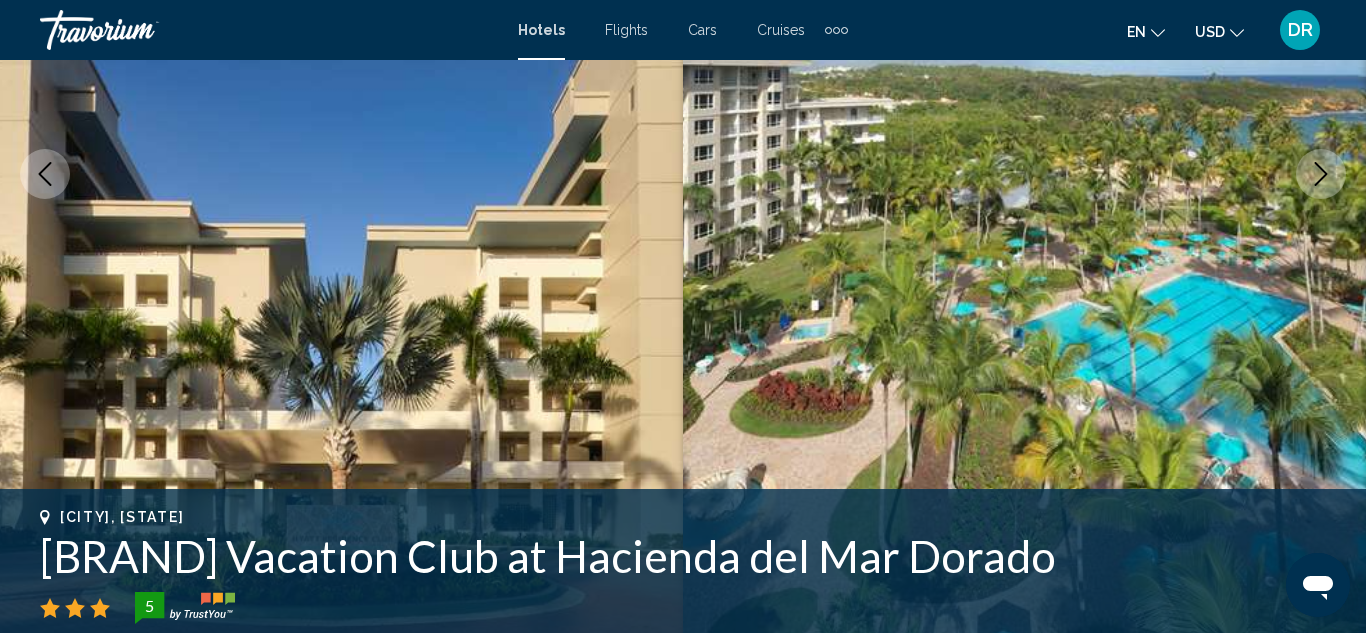 click 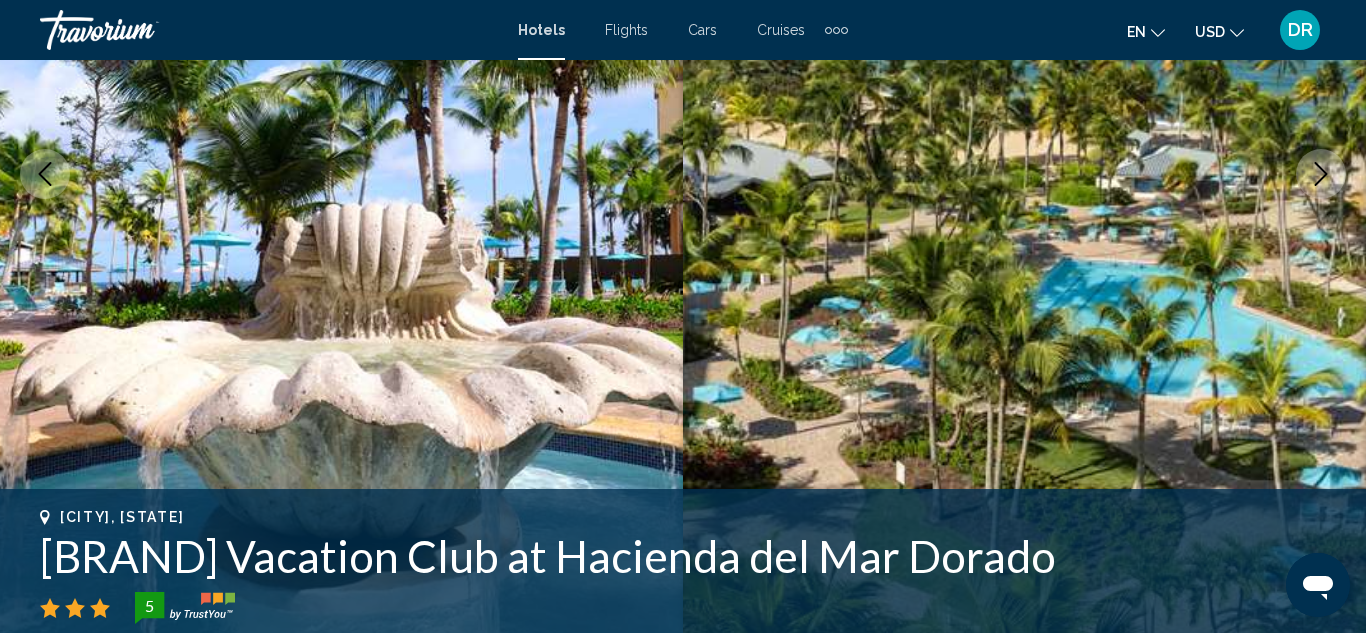 click 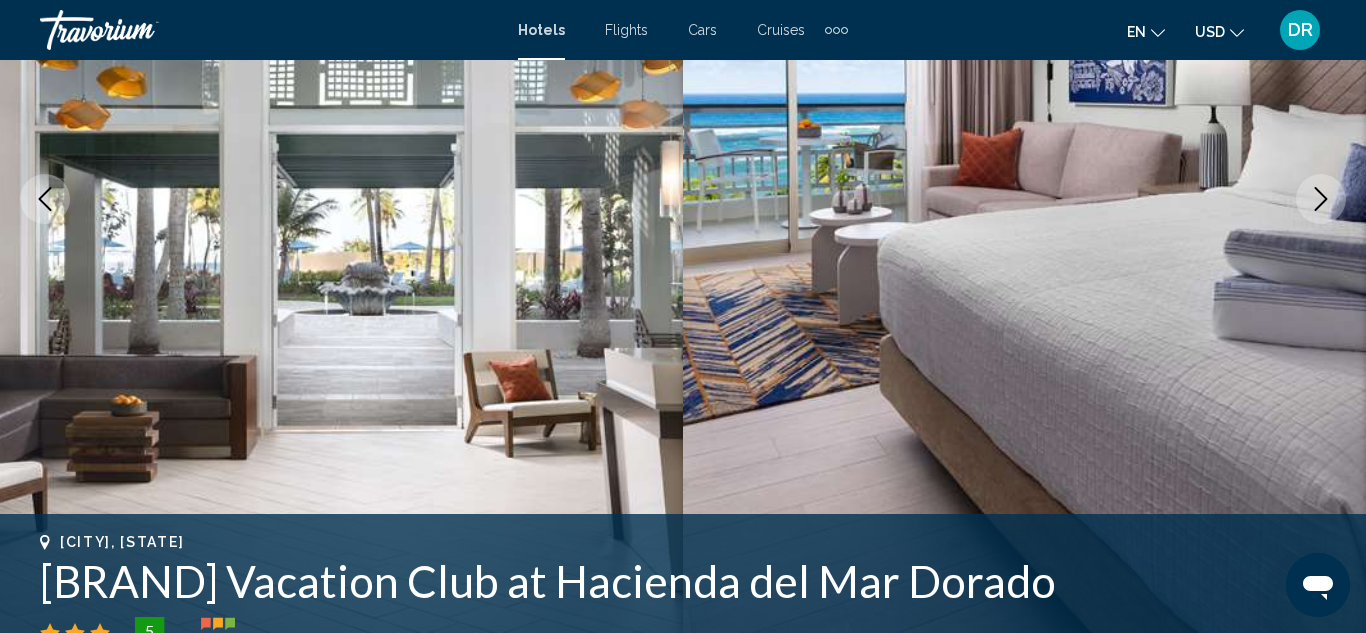 scroll, scrollTop: 349, scrollLeft: 0, axis: vertical 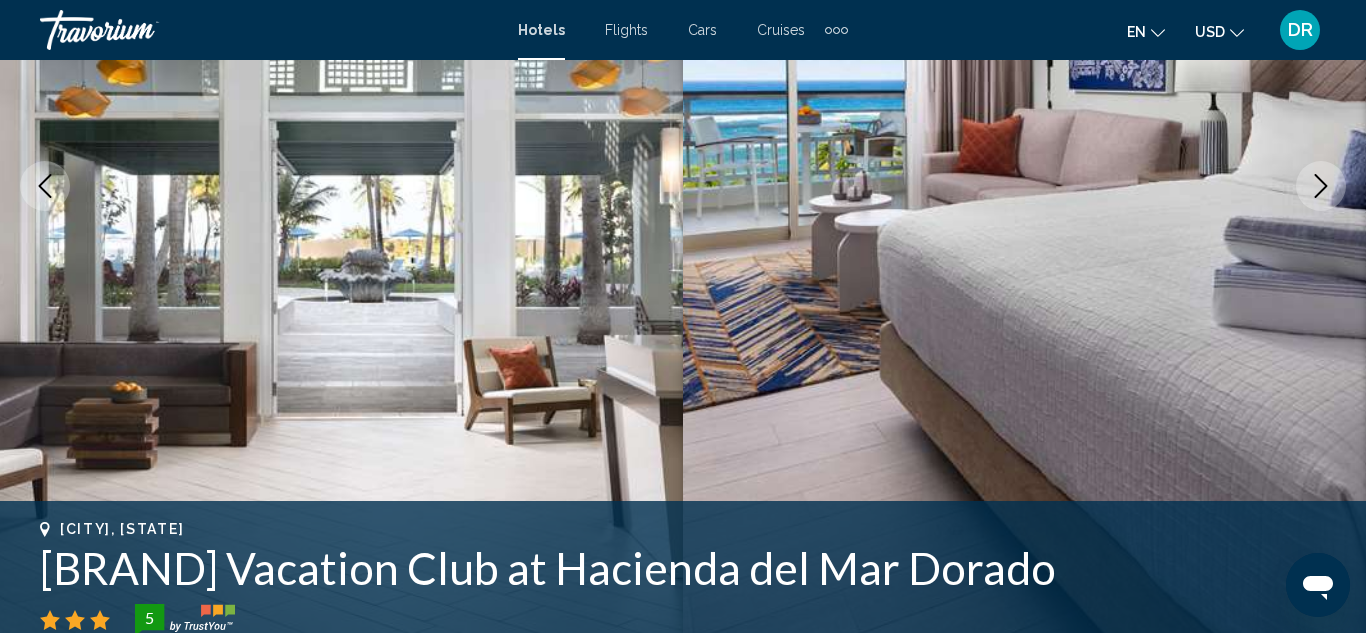 click 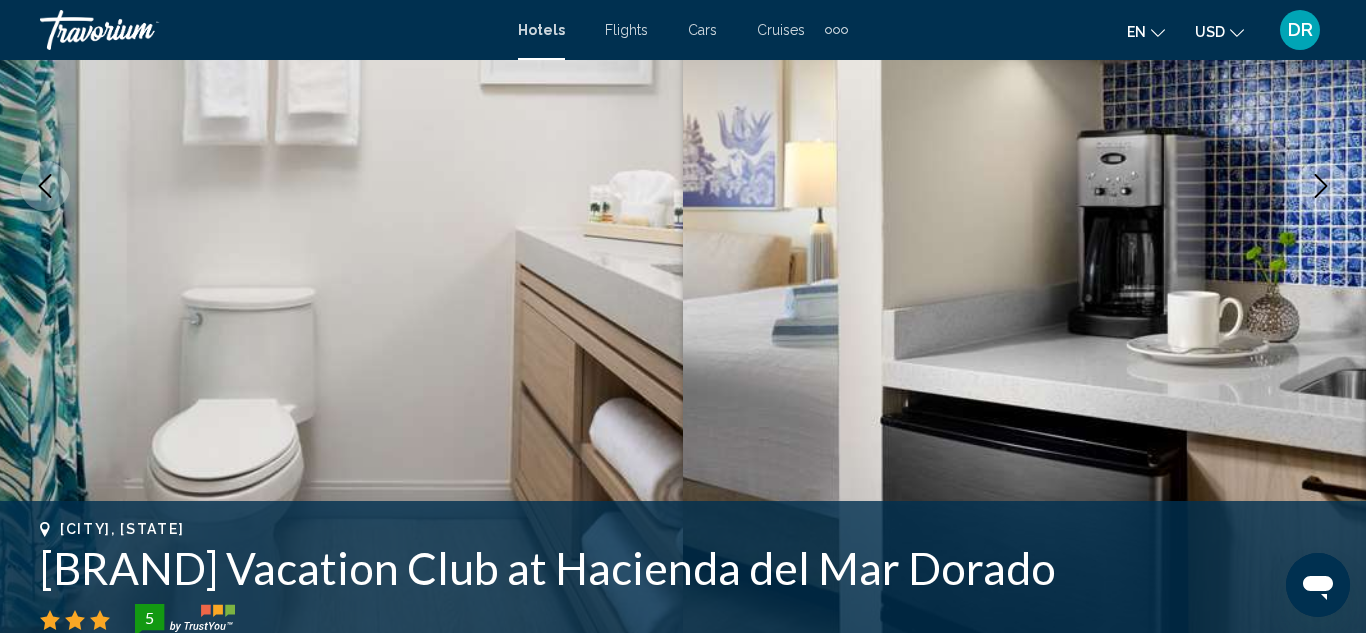 click 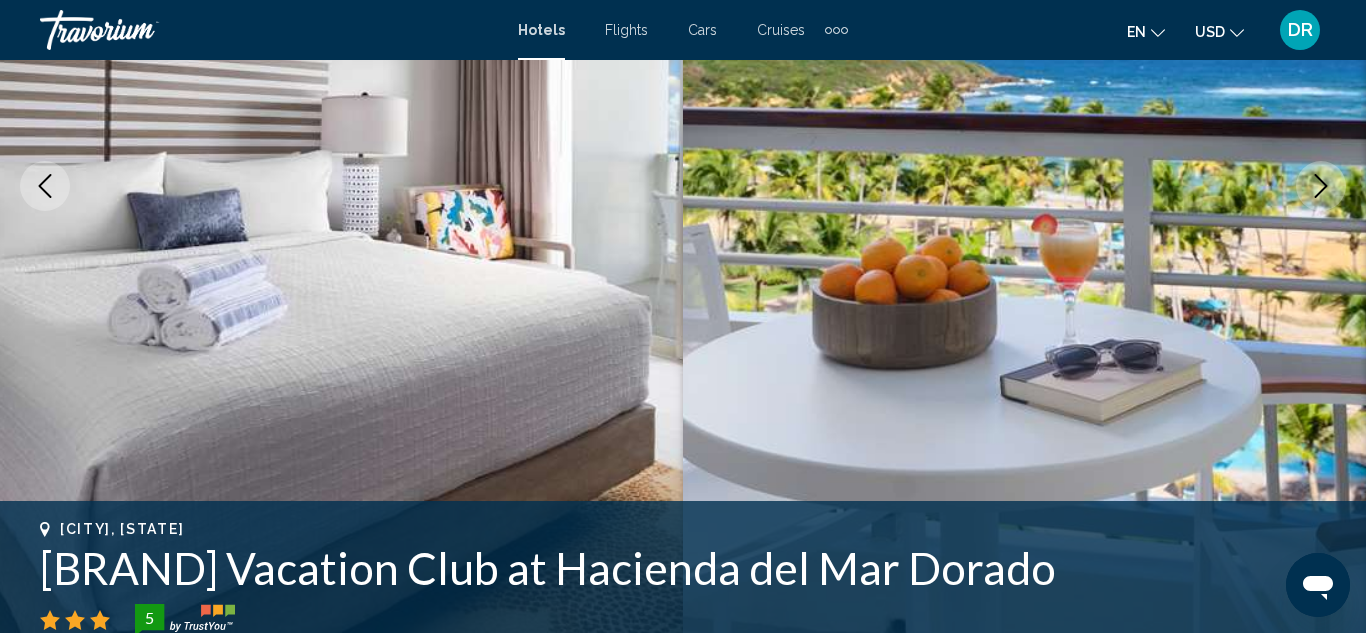 click 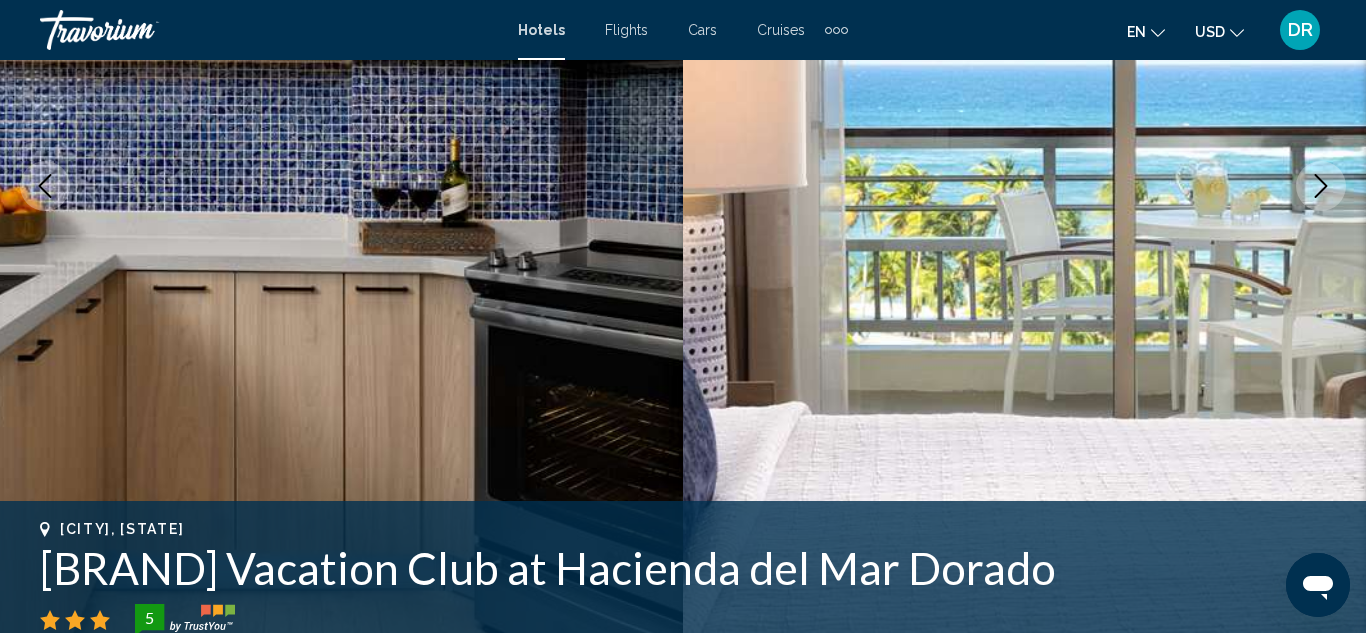 click 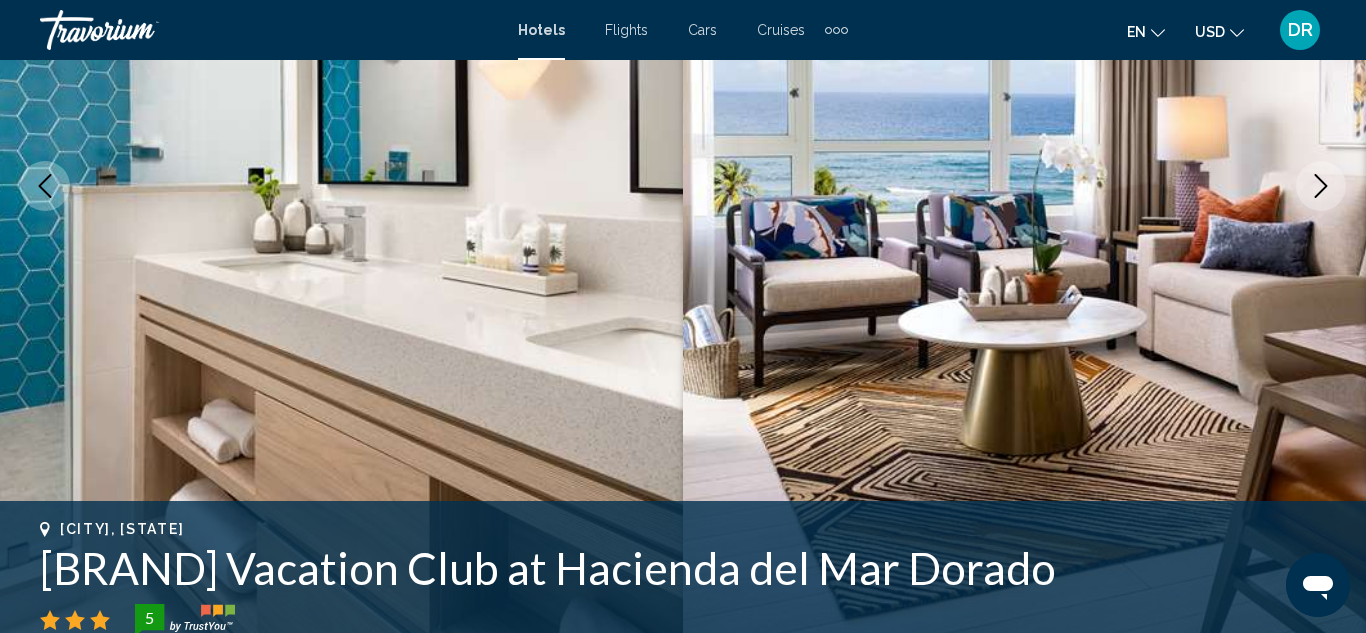 click 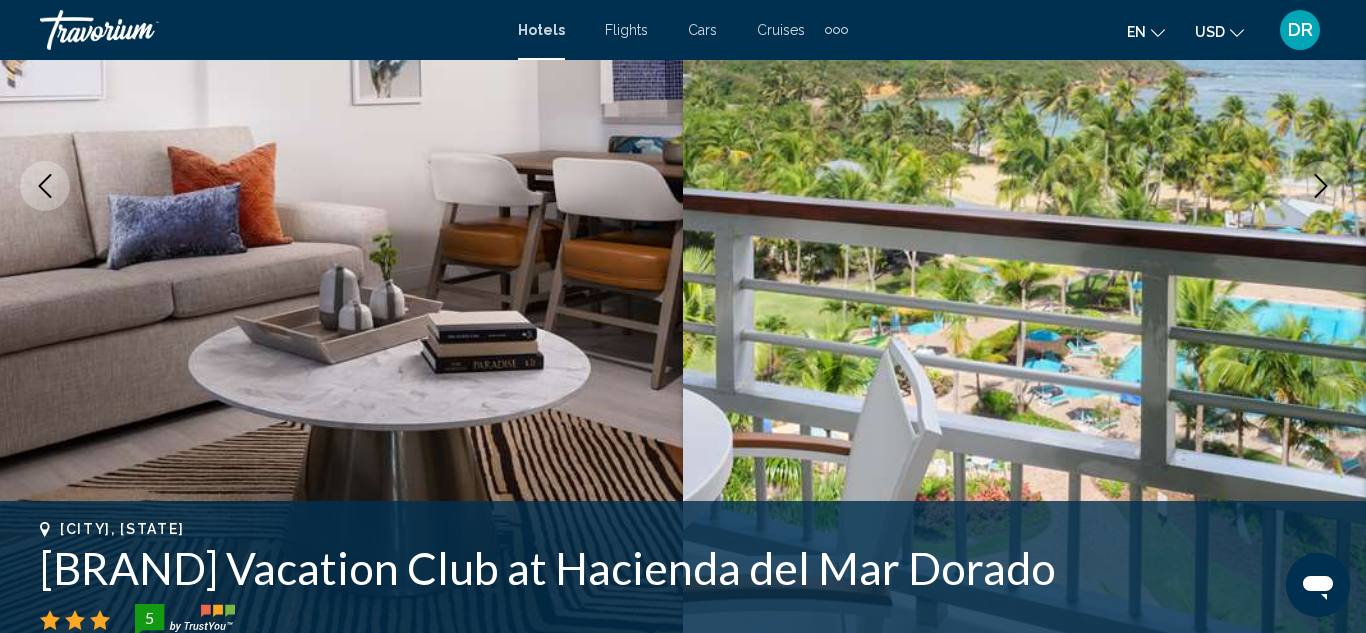 click 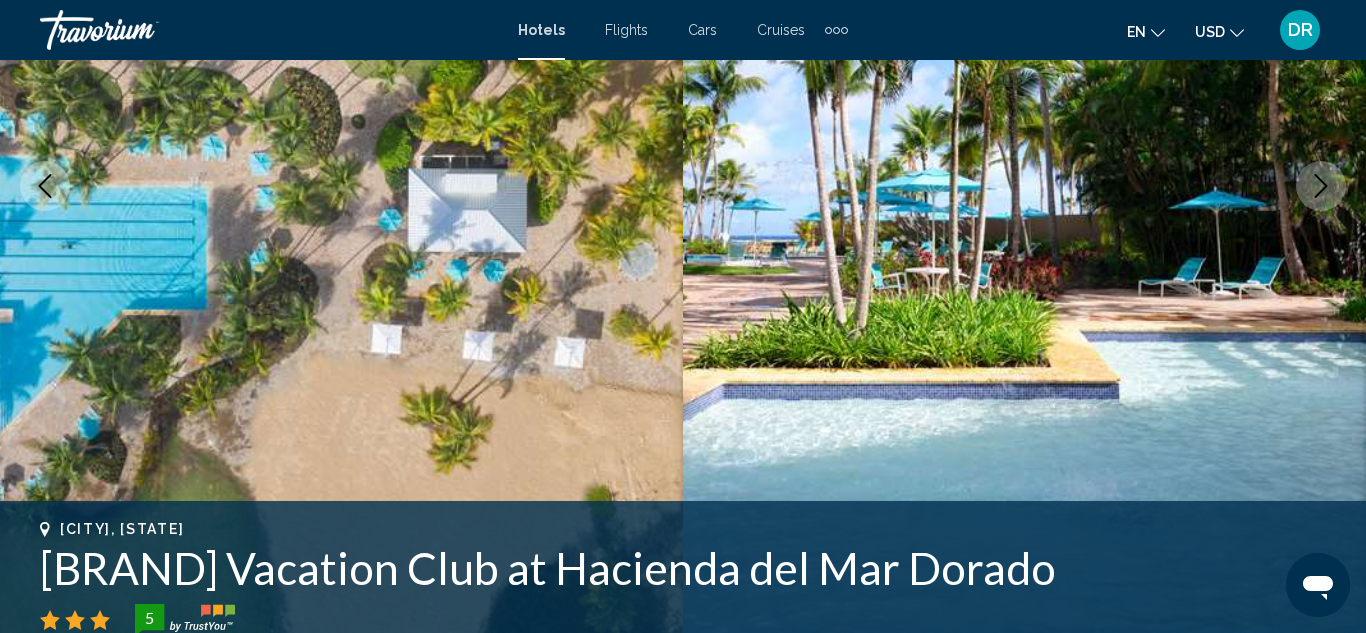 click 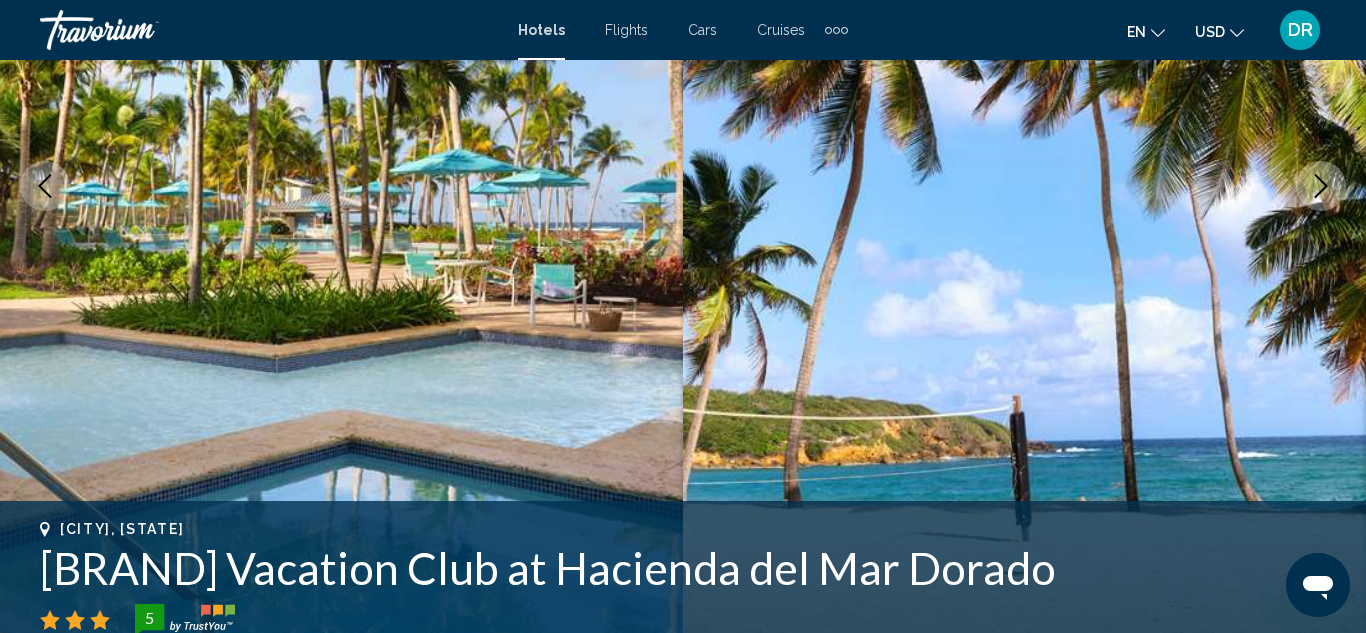 click 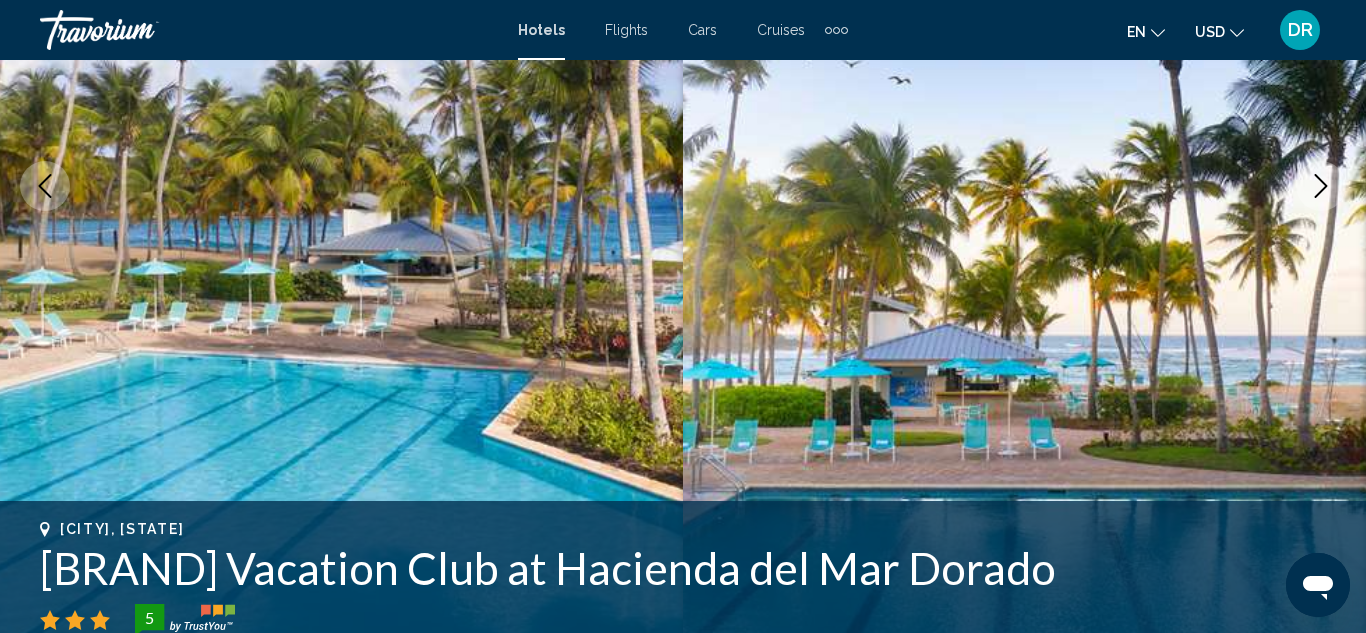 click 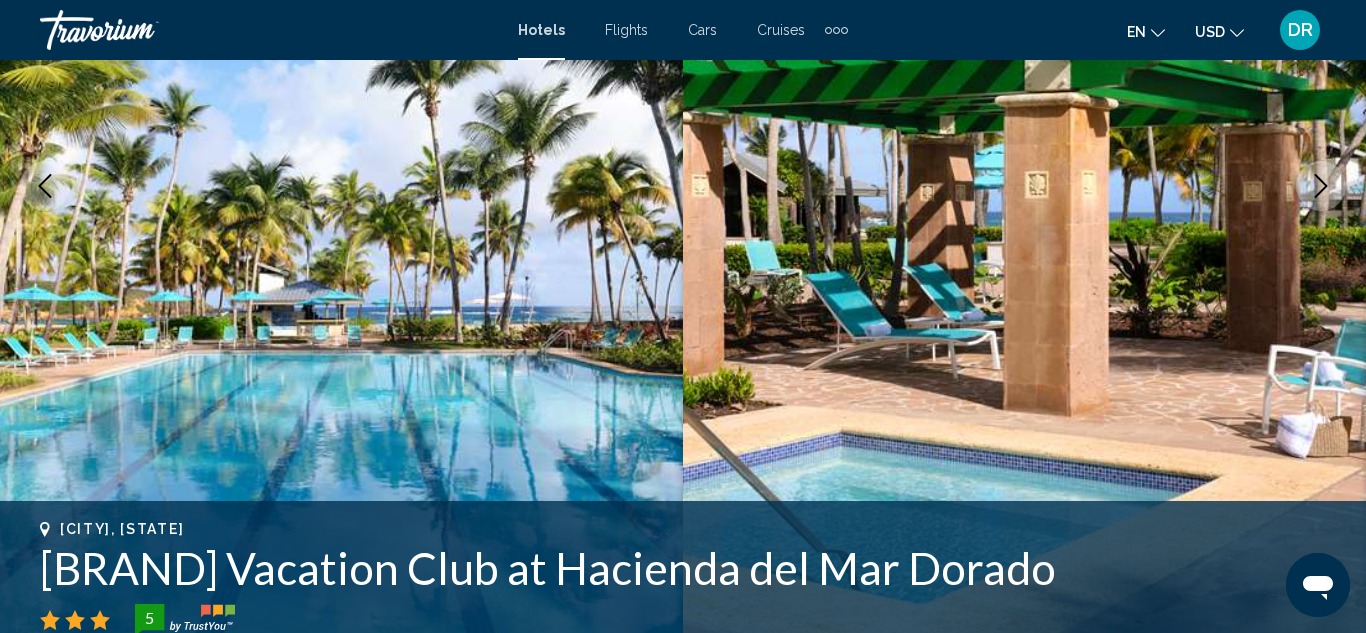 click 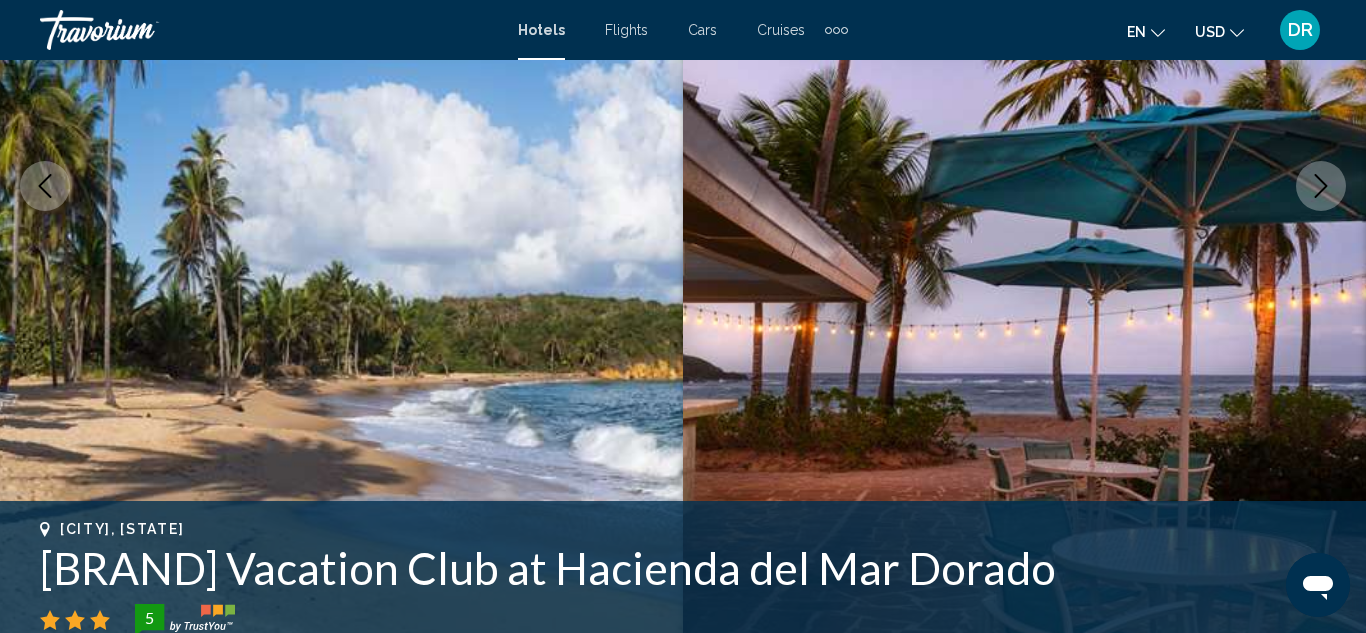 click 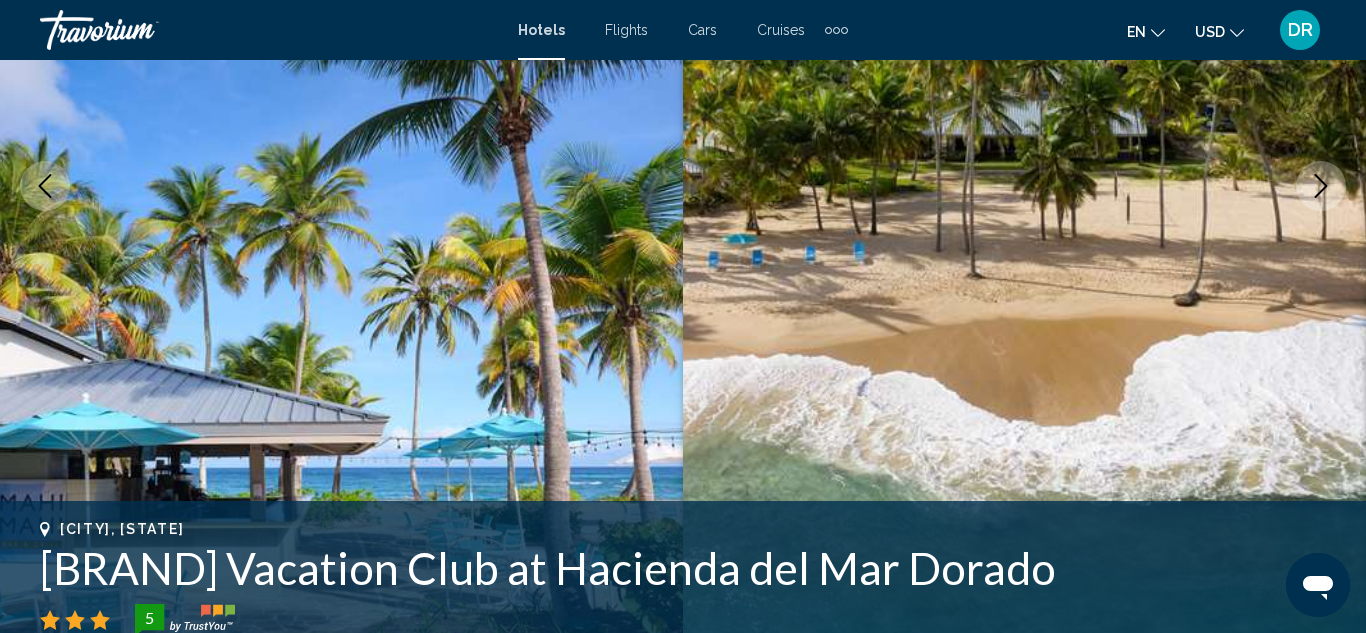 click 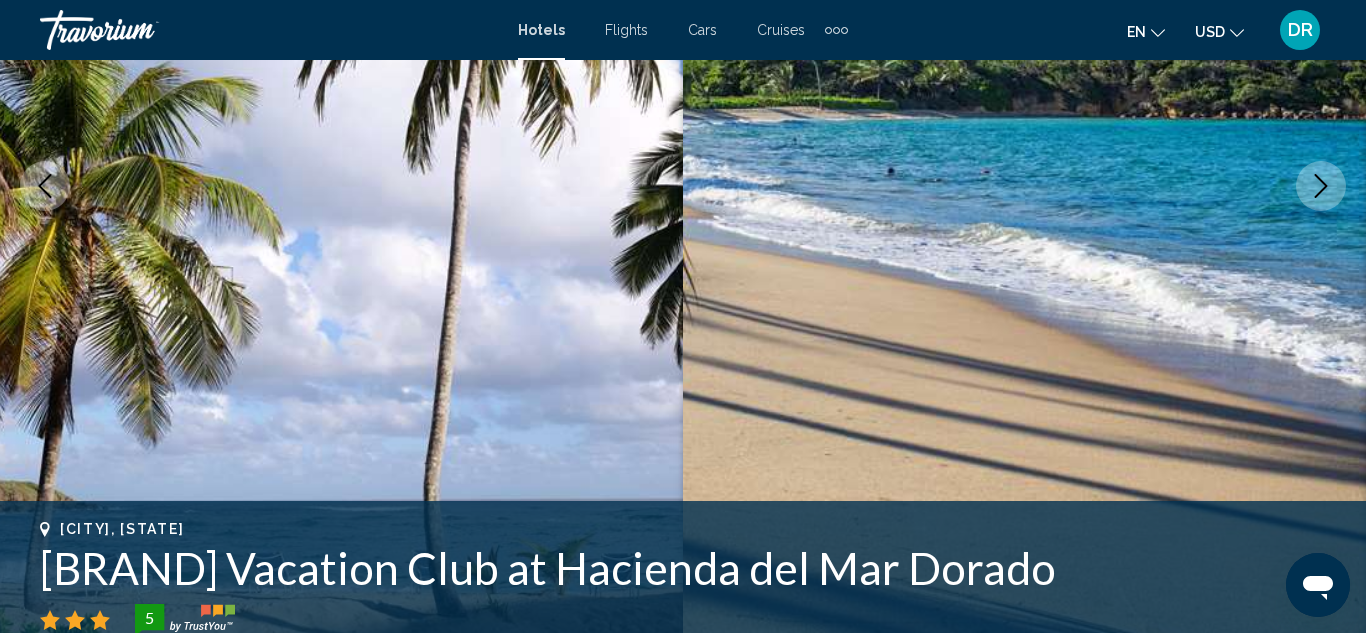 click 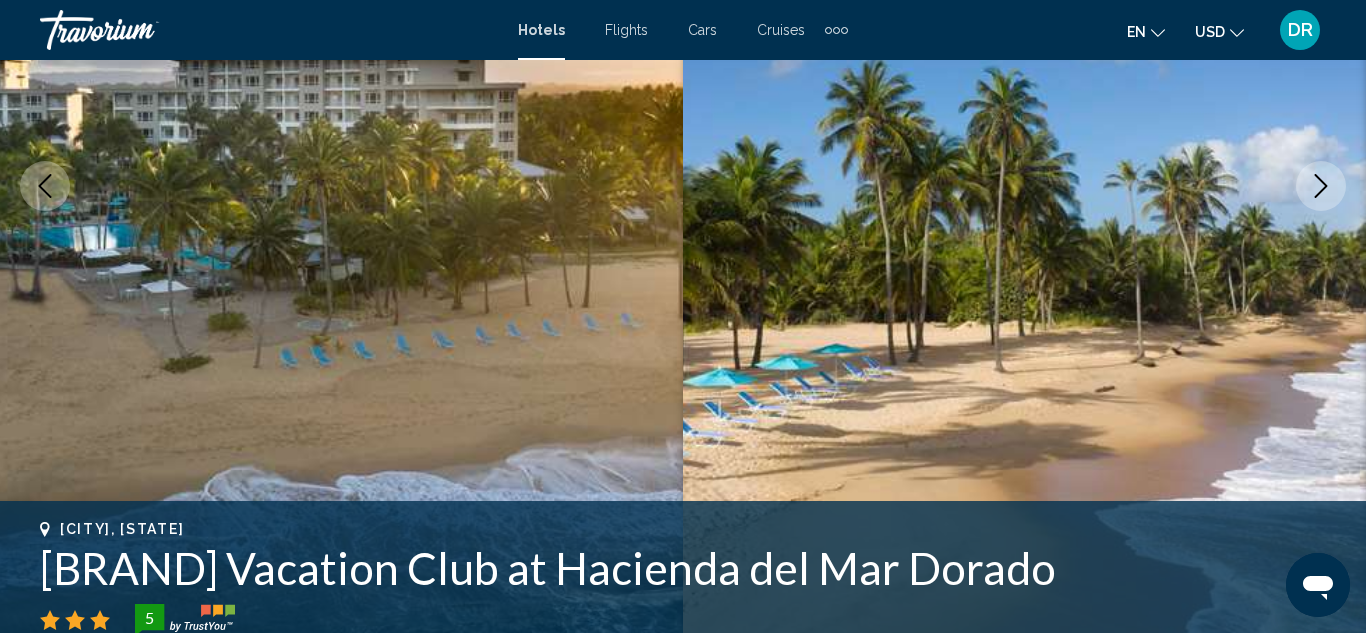 click 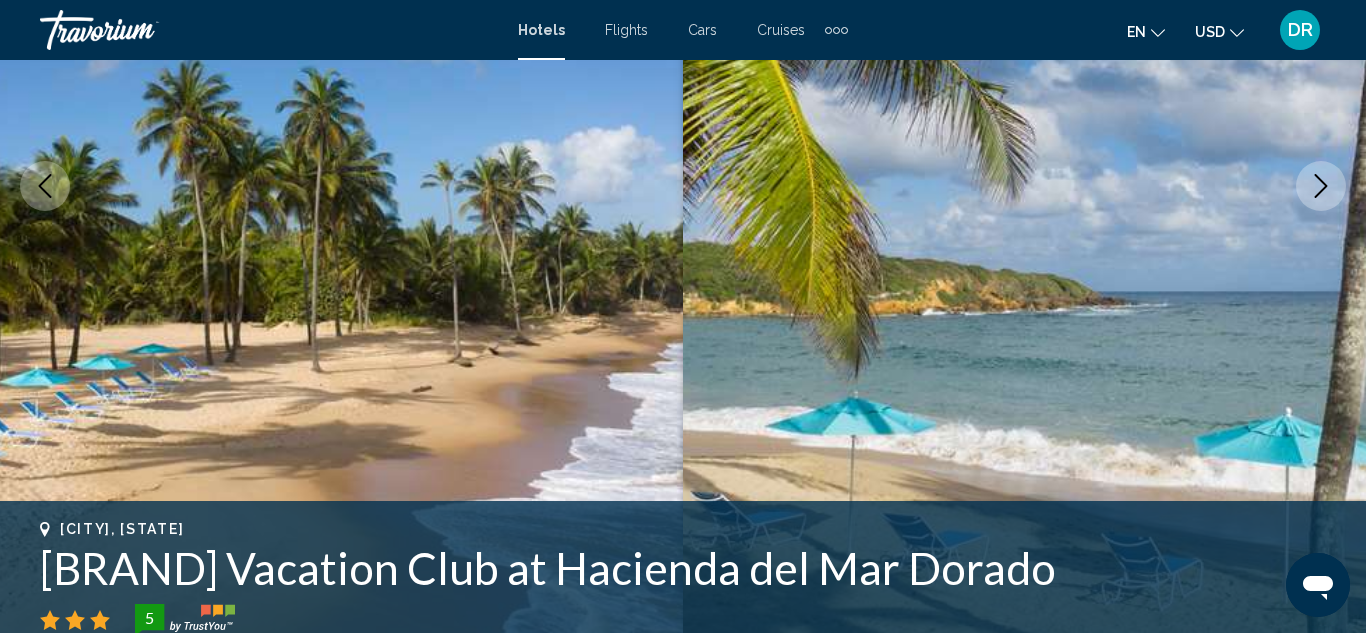 click 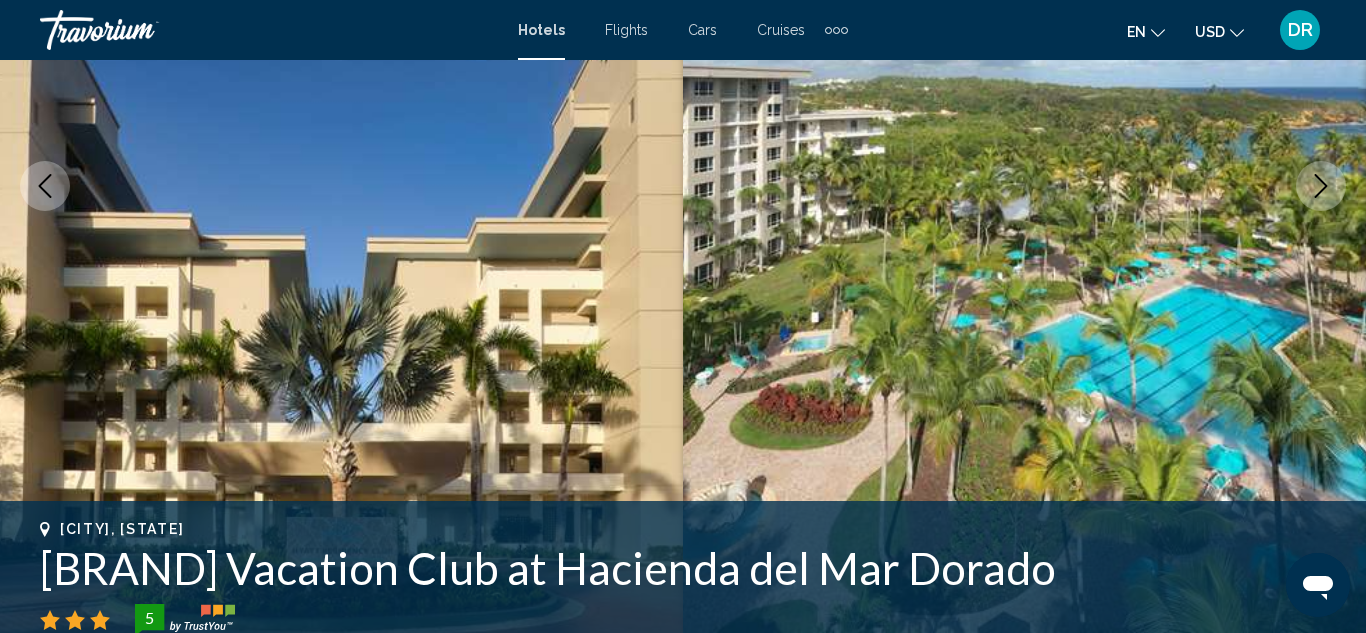 click 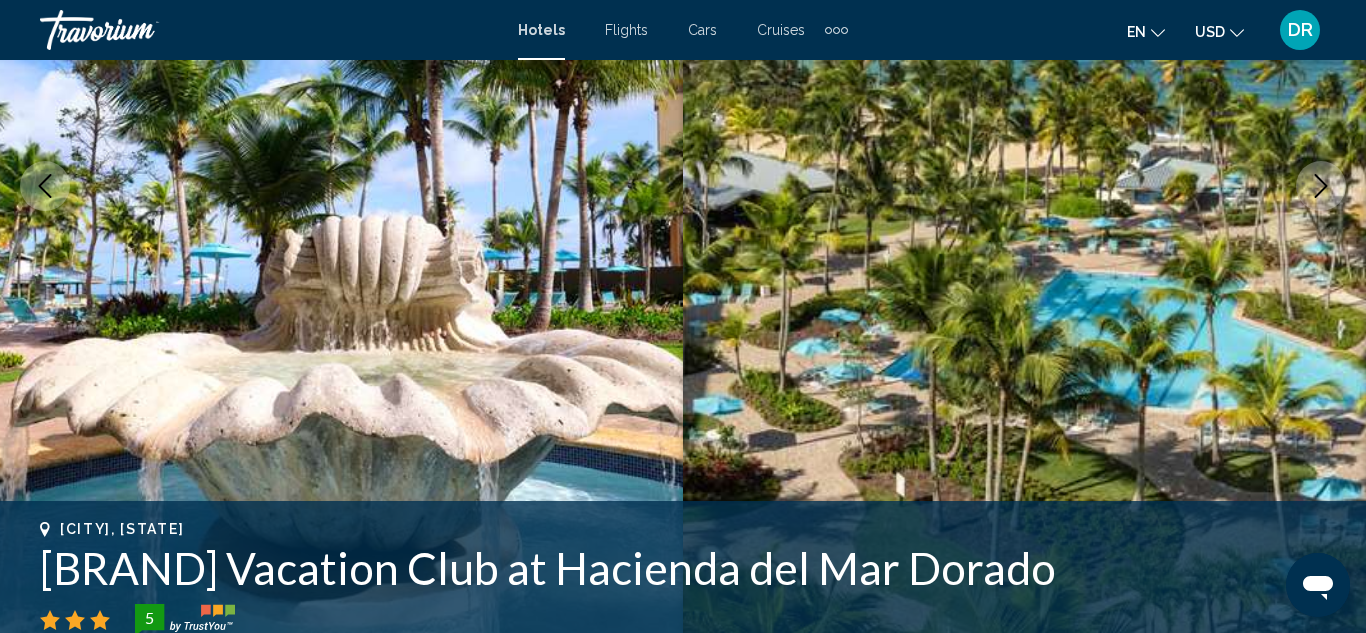 click 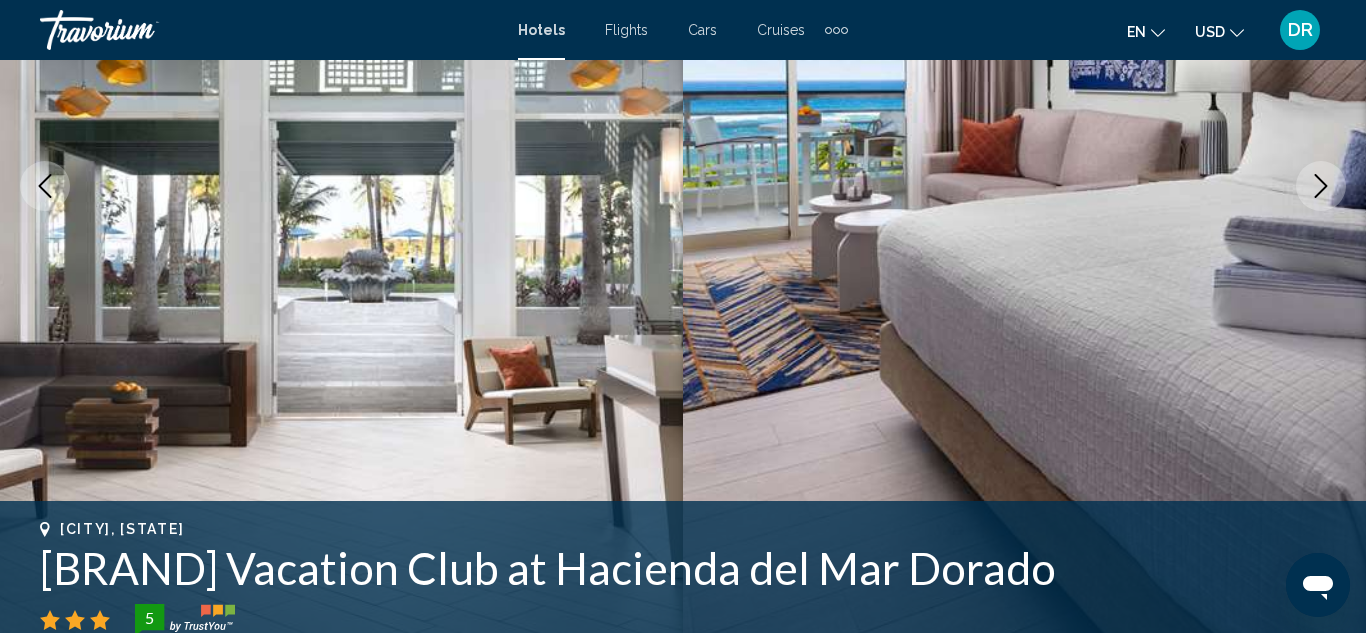 click 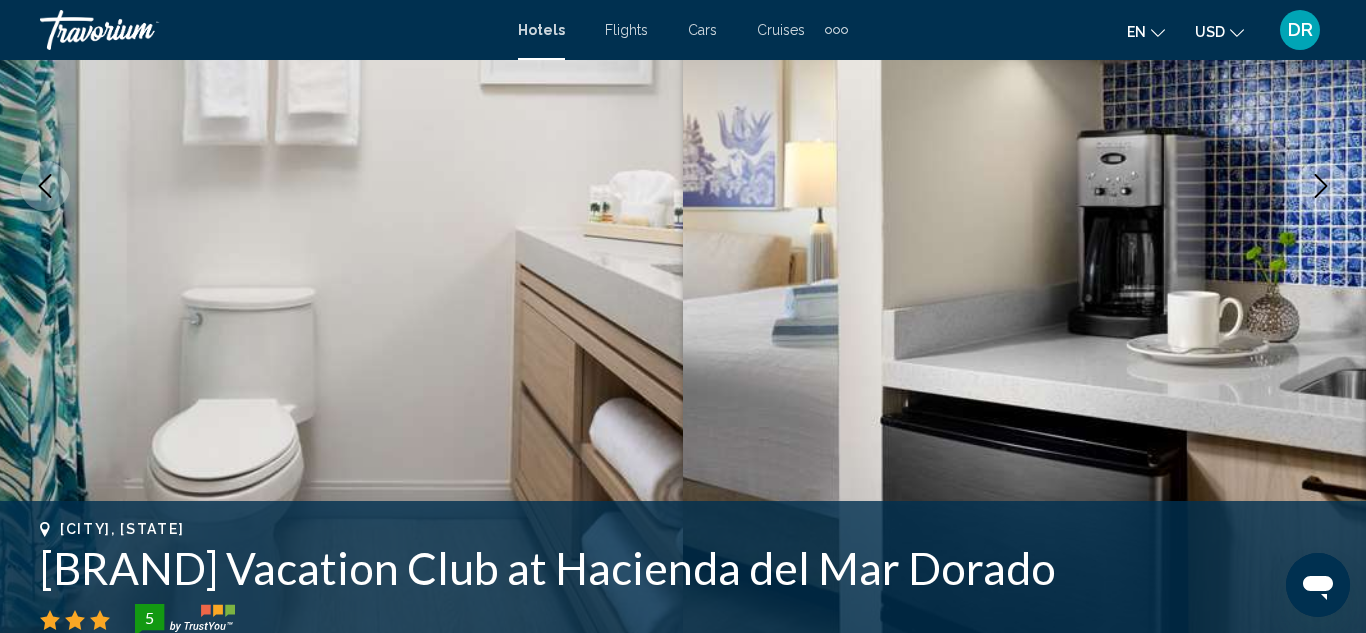 click 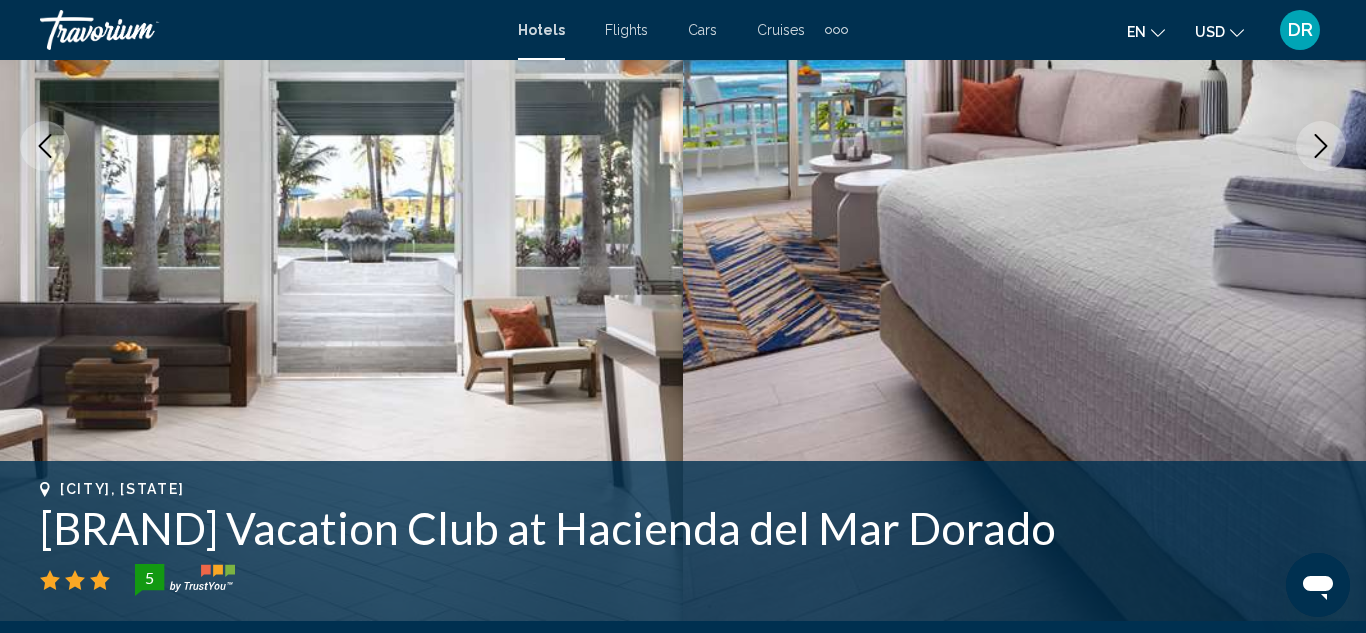 scroll, scrollTop: 392, scrollLeft: 0, axis: vertical 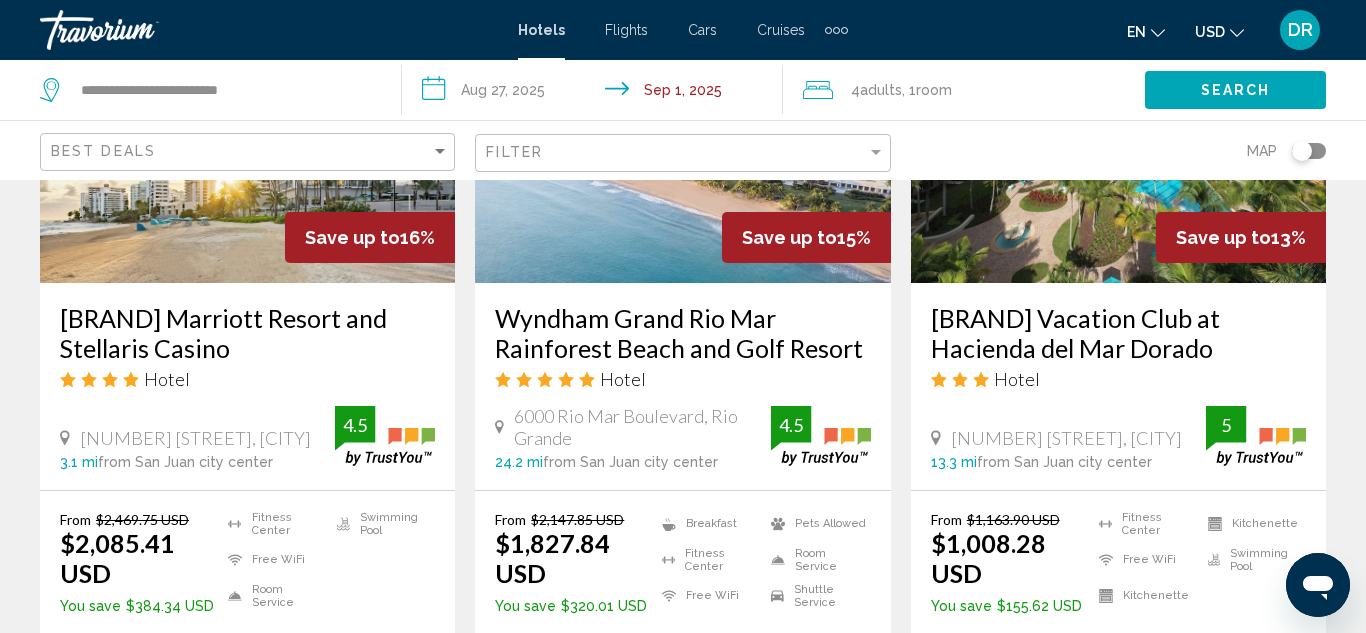 click on "[BRAND] Vacation Club at Hacienda del Mar Dorado" at bounding box center (1118, 333) 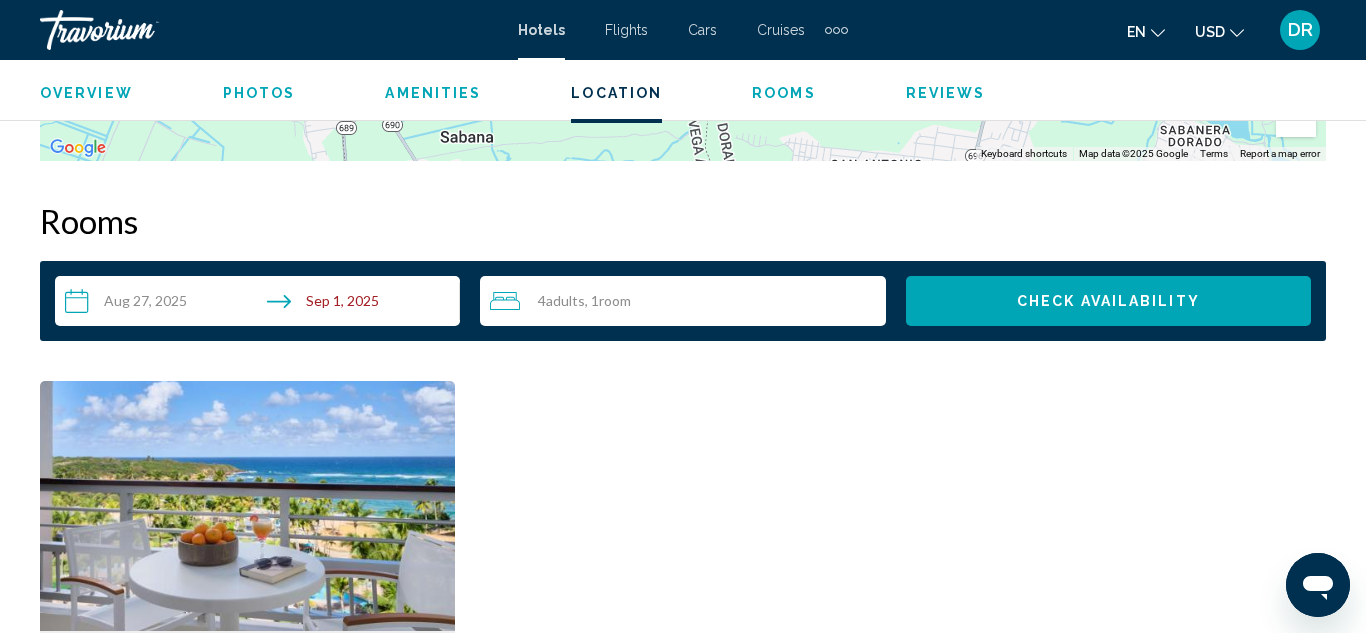scroll, scrollTop: 2790, scrollLeft: 0, axis: vertical 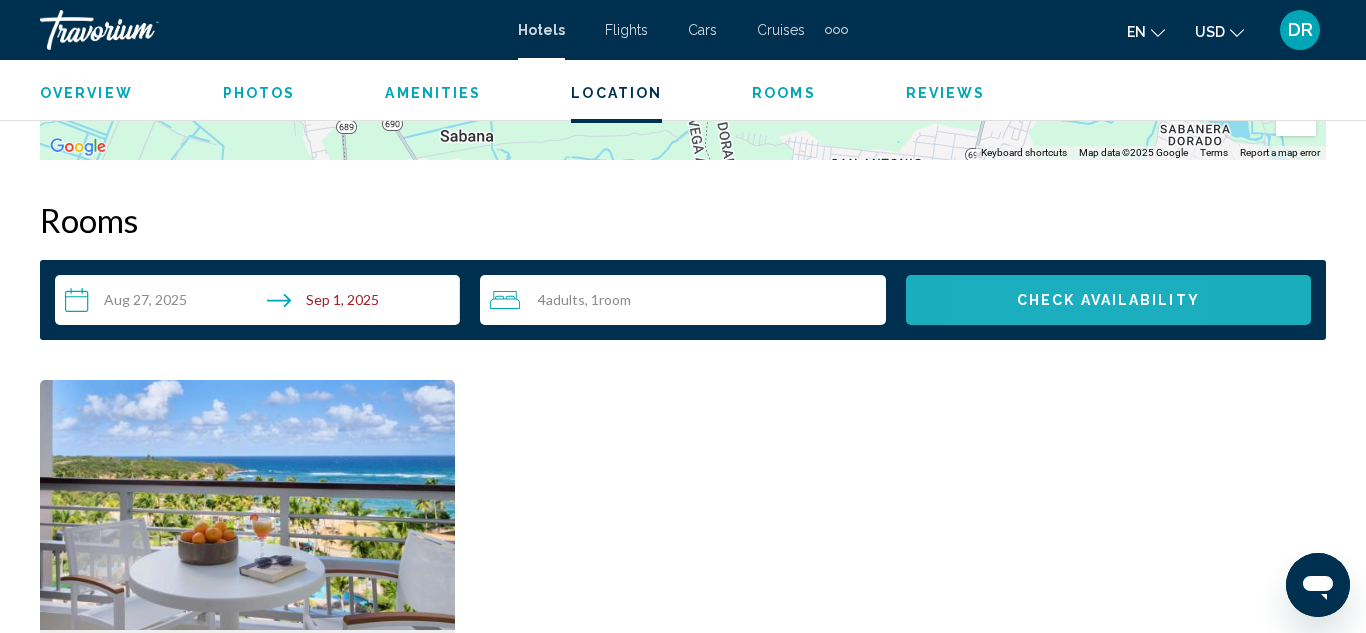 click on "Check Availability" at bounding box center (1108, 300) 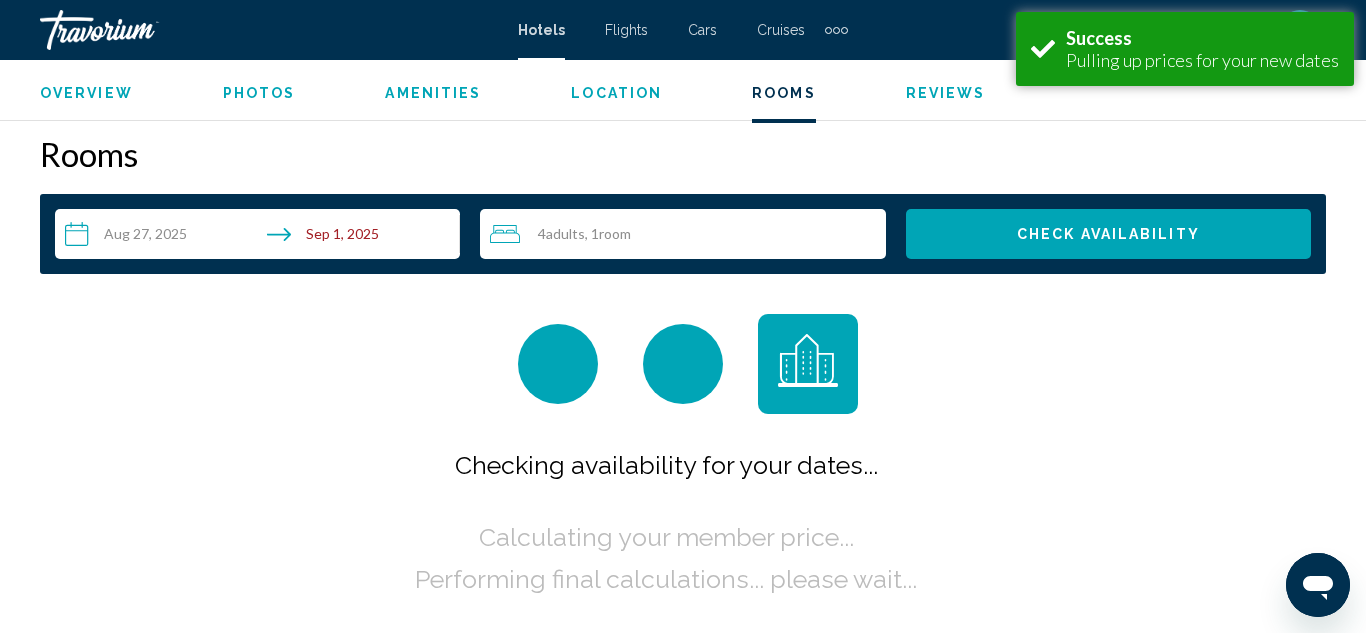 scroll, scrollTop: 2869, scrollLeft: 0, axis: vertical 